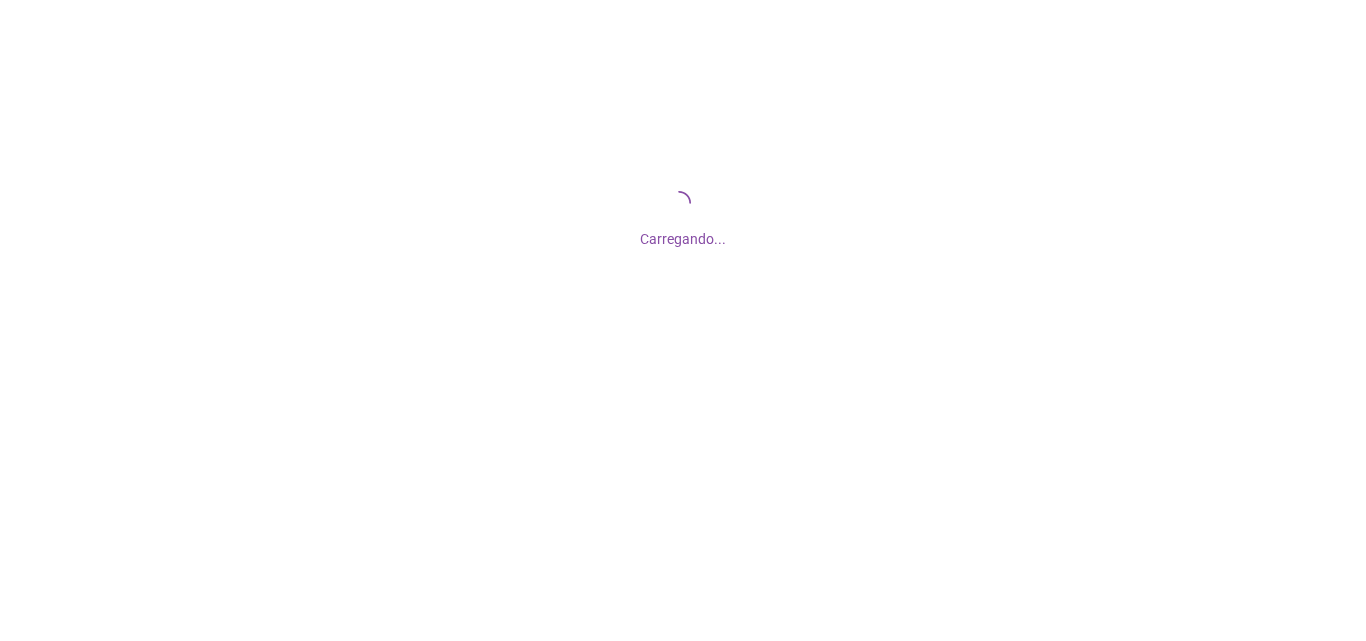scroll, scrollTop: 0, scrollLeft: 0, axis: both 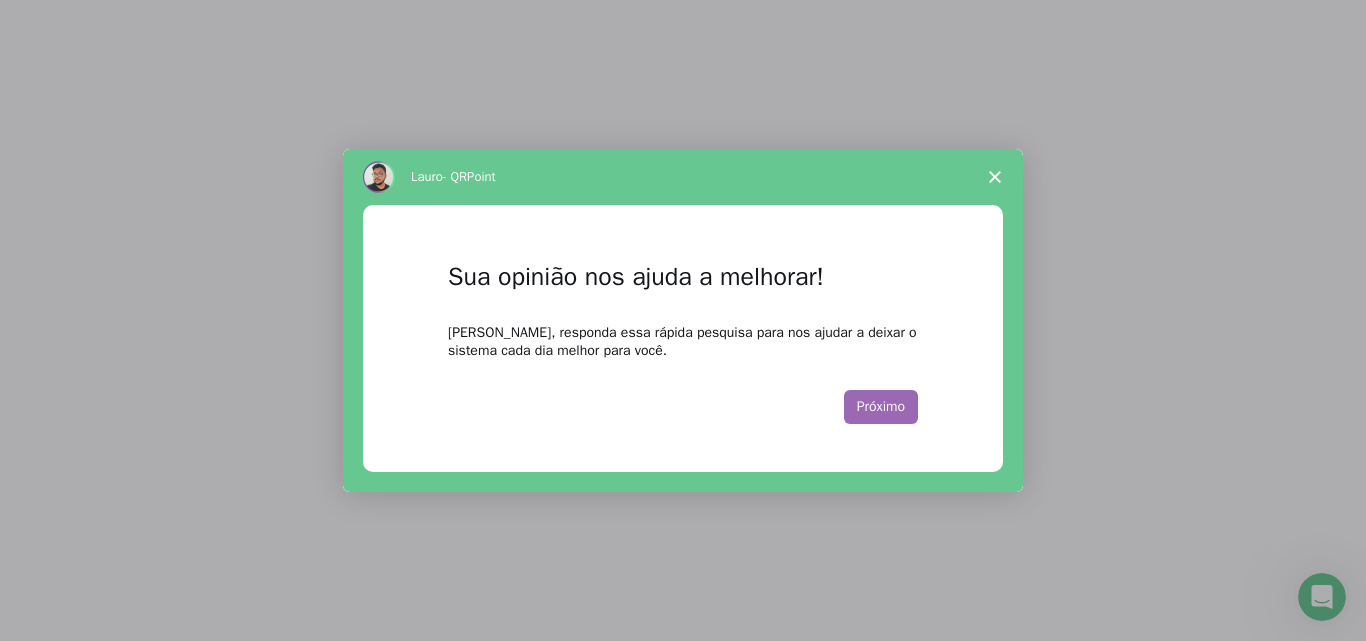 click on "Próximo" at bounding box center [881, 407] 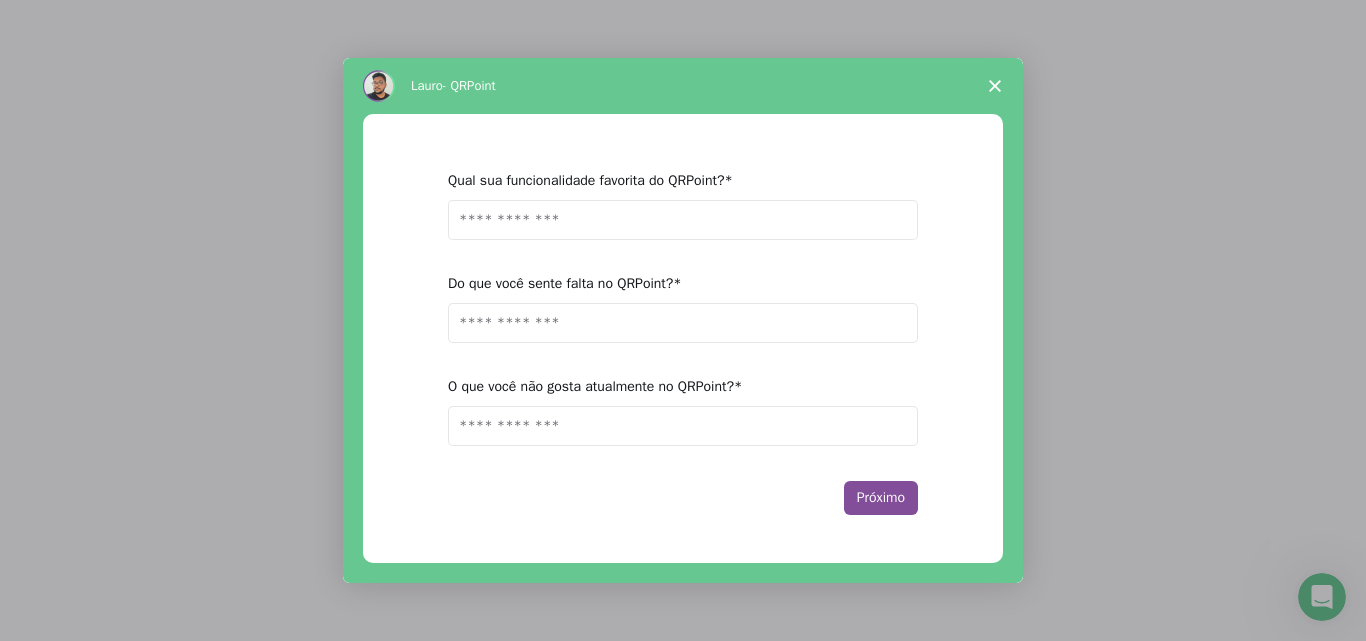click at bounding box center (995, 86) 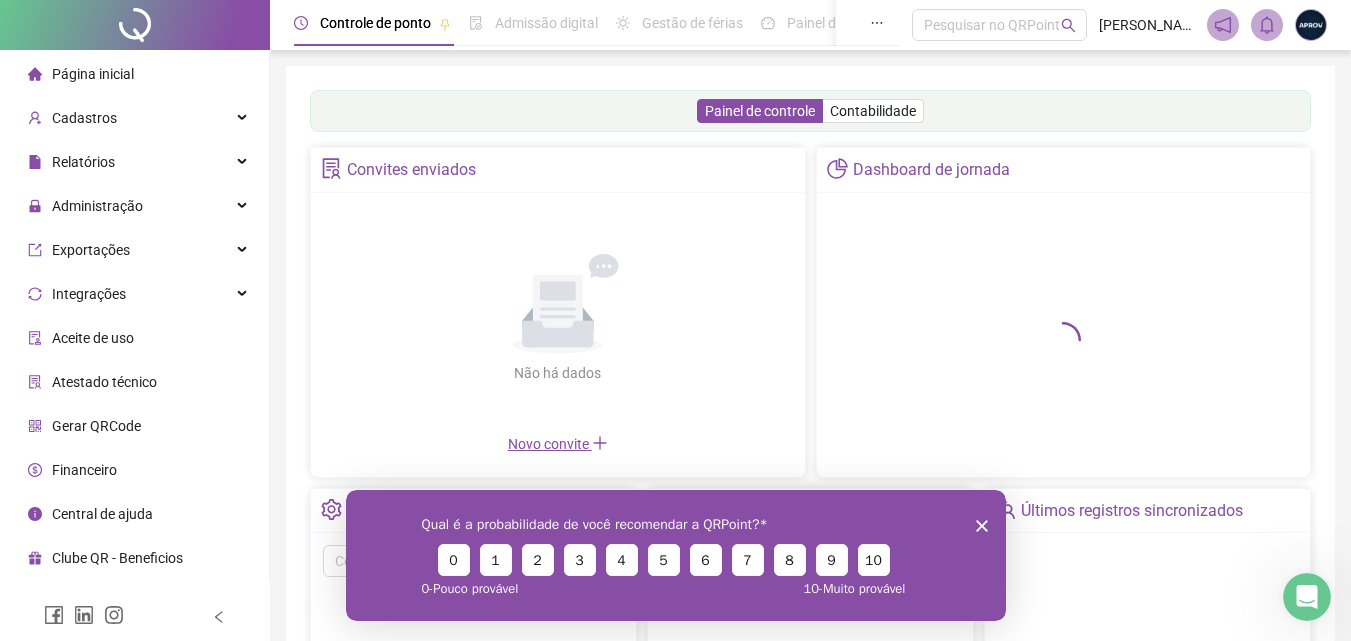 scroll, scrollTop: 0, scrollLeft: 0, axis: both 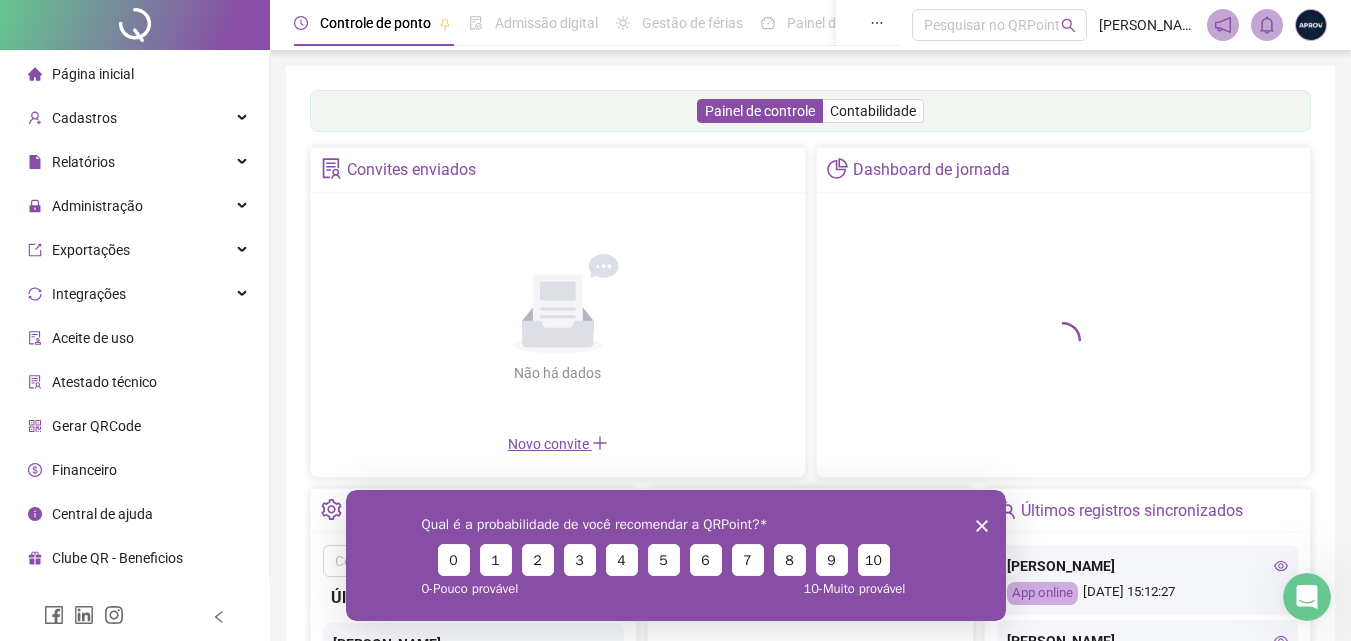 click 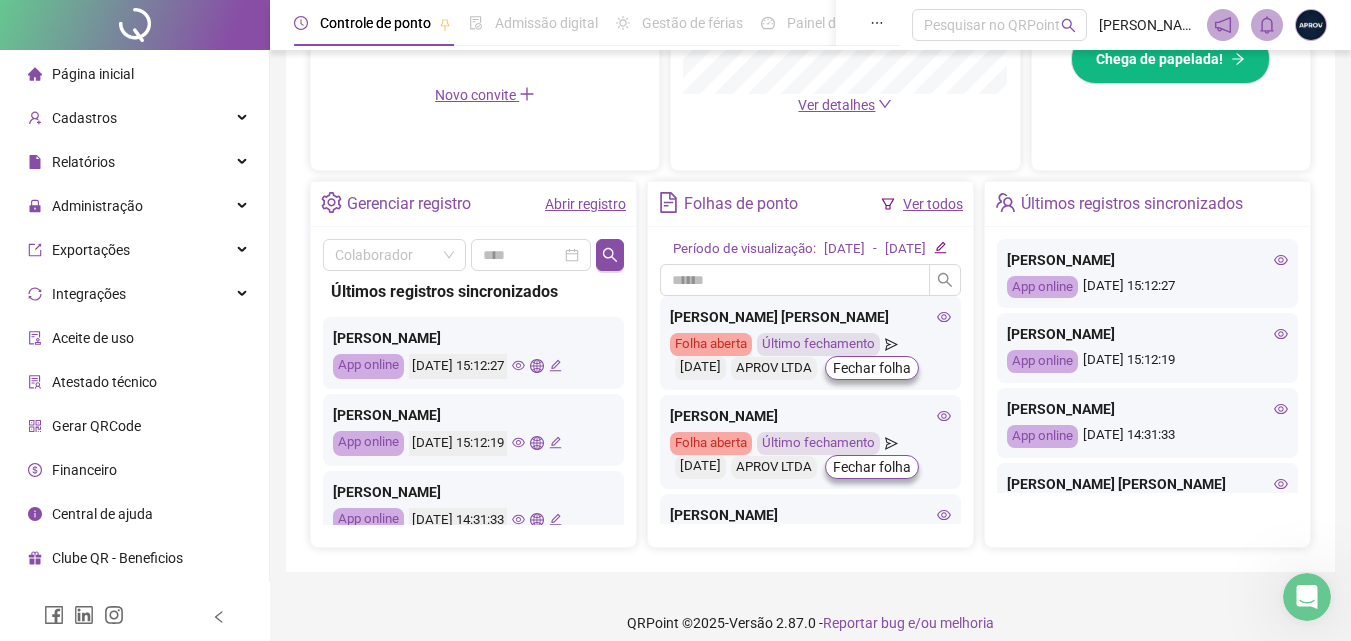 scroll, scrollTop: 681, scrollLeft: 0, axis: vertical 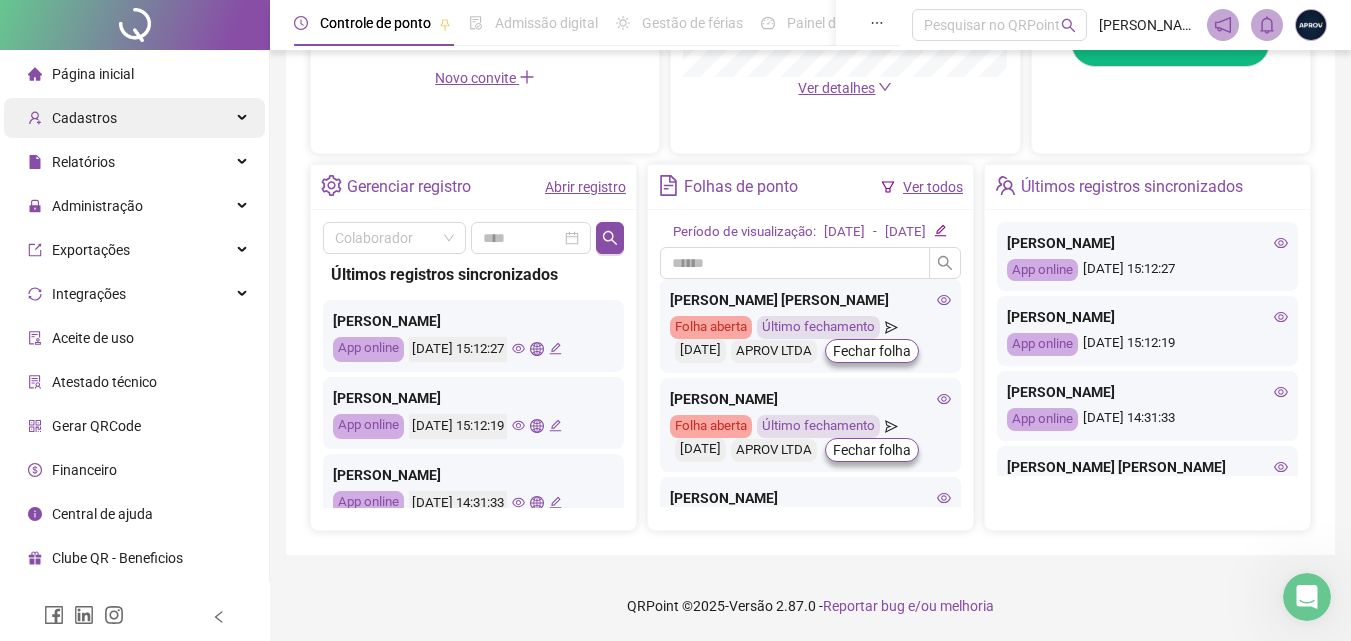 click on "Cadastros" at bounding box center (84, 118) 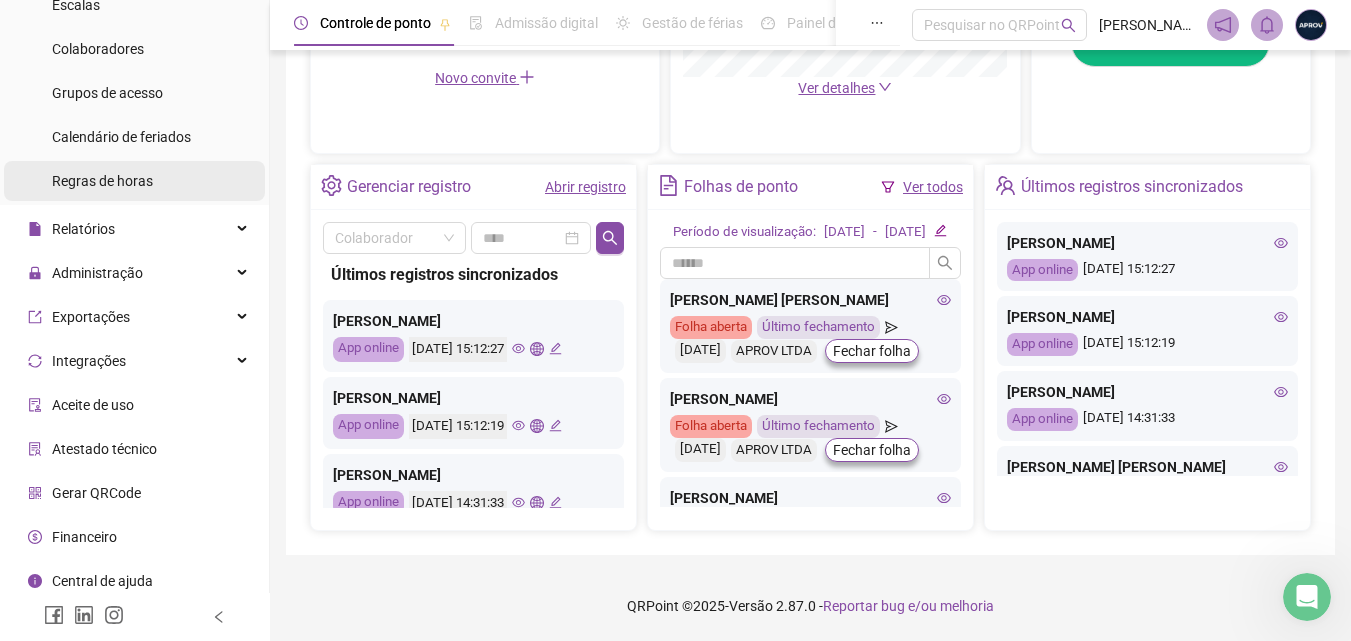 scroll, scrollTop: 257, scrollLeft: 0, axis: vertical 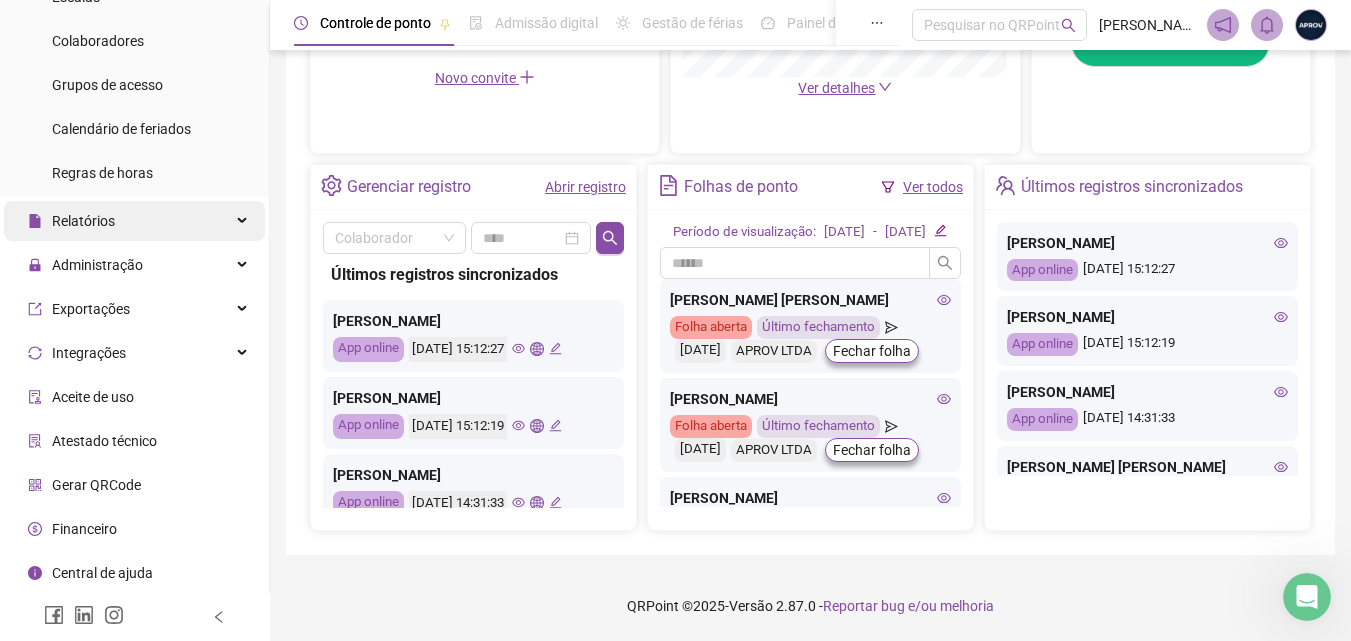 click on "Relatórios" at bounding box center (83, 221) 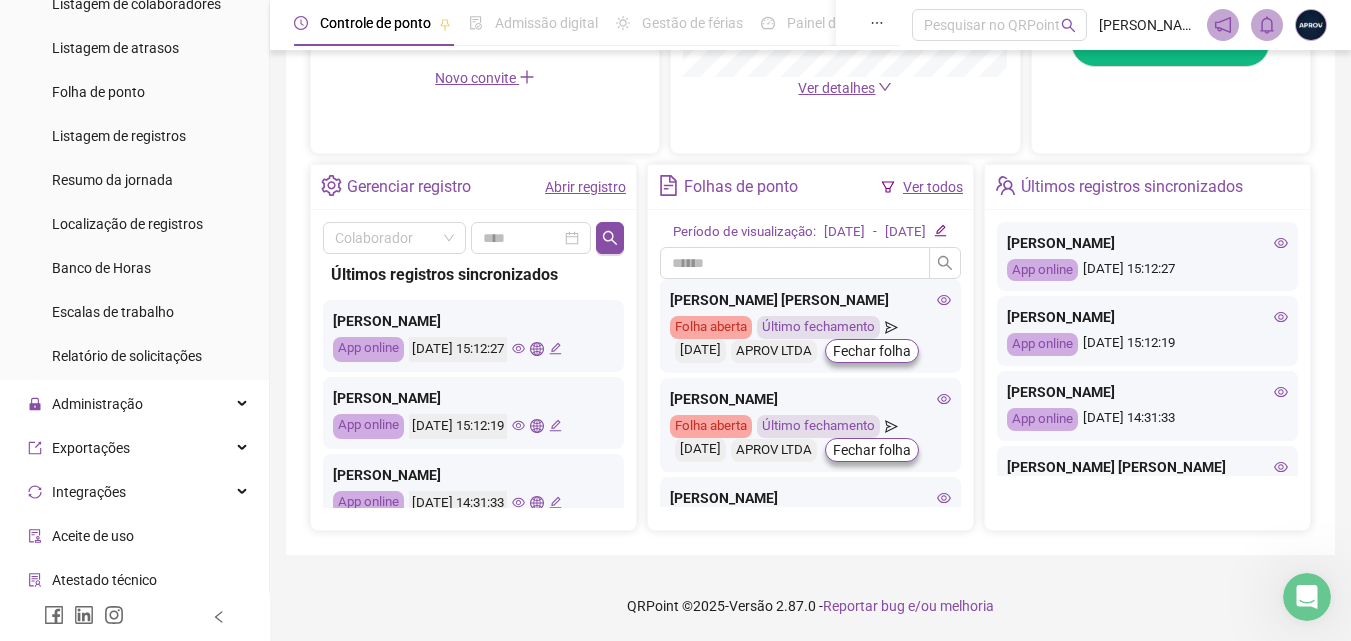 scroll, scrollTop: 557, scrollLeft: 0, axis: vertical 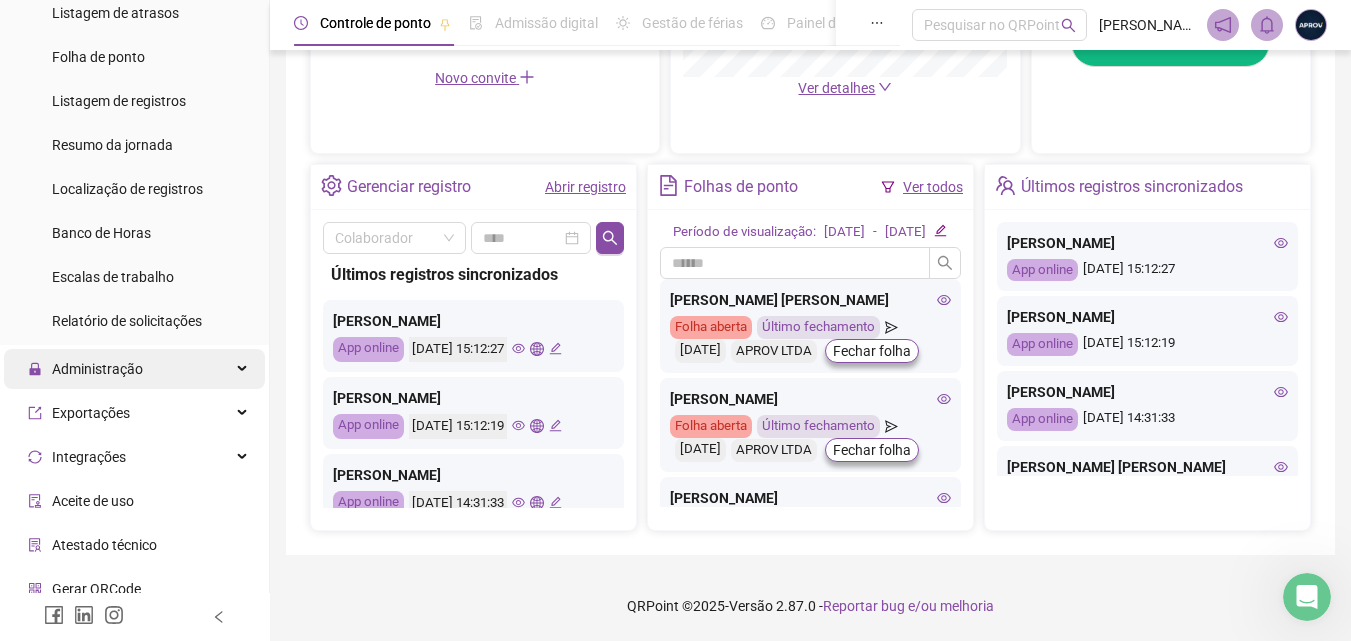 click on "Administração" at bounding box center [85, 369] 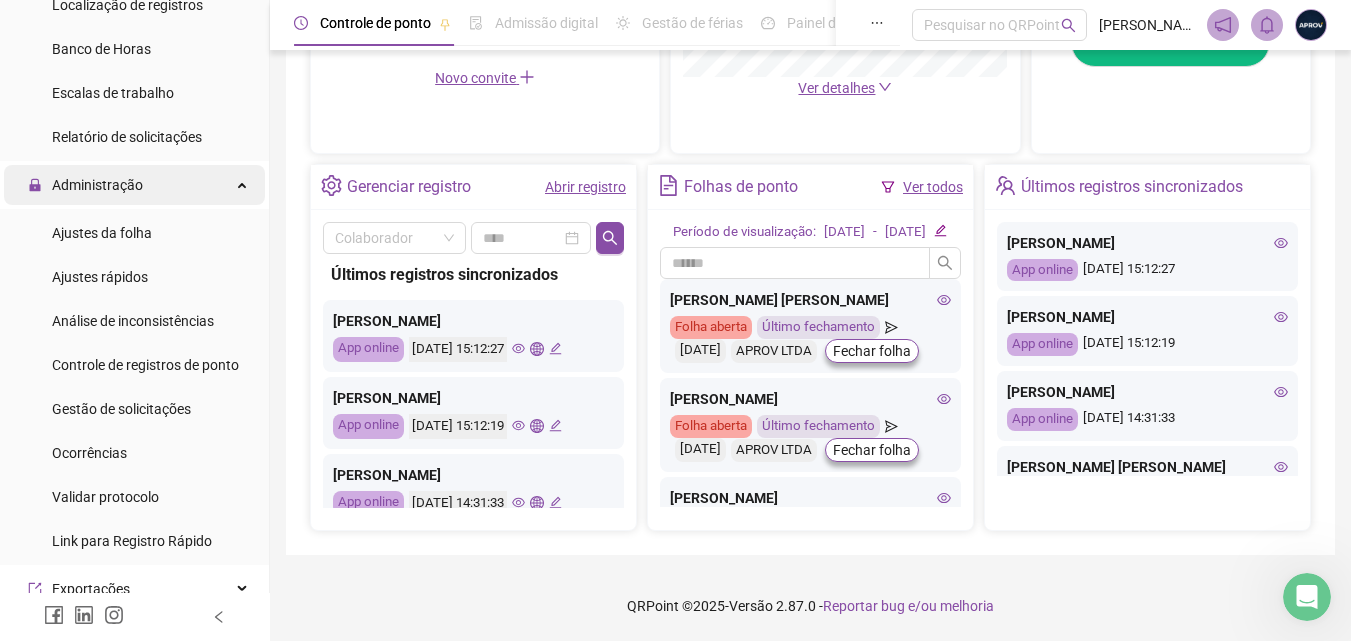 scroll, scrollTop: 757, scrollLeft: 0, axis: vertical 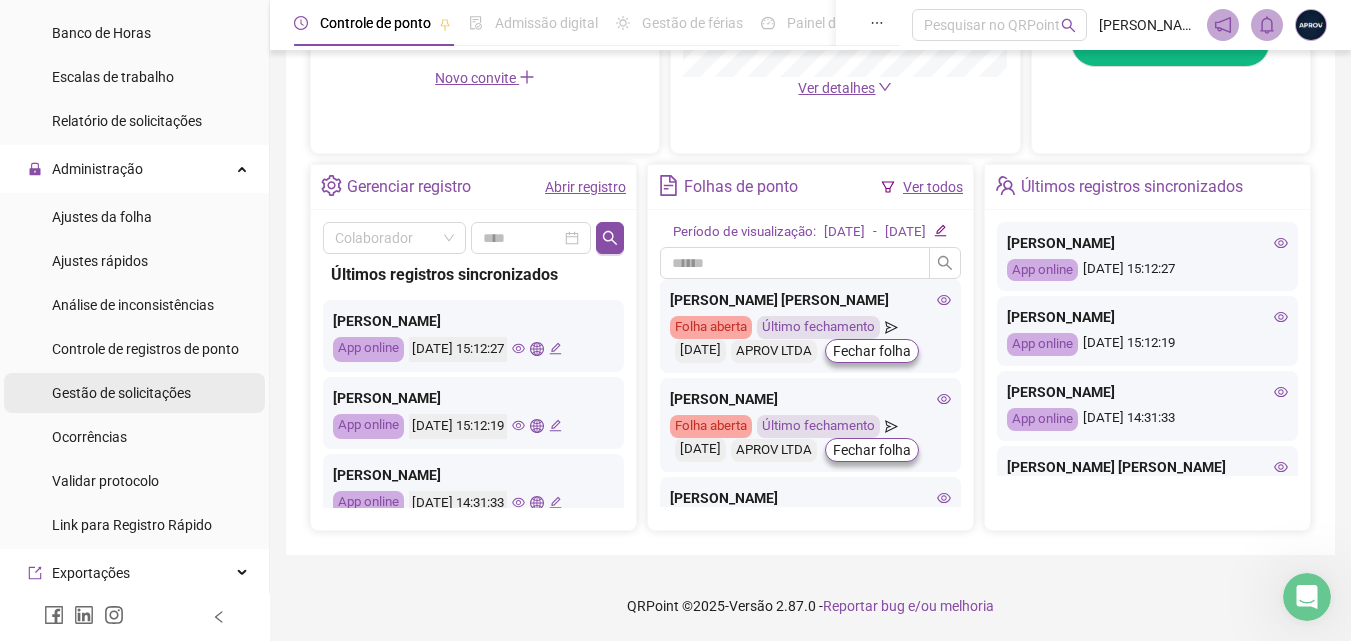 click on "Gestão de solicitações" at bounding box center (121, 393) 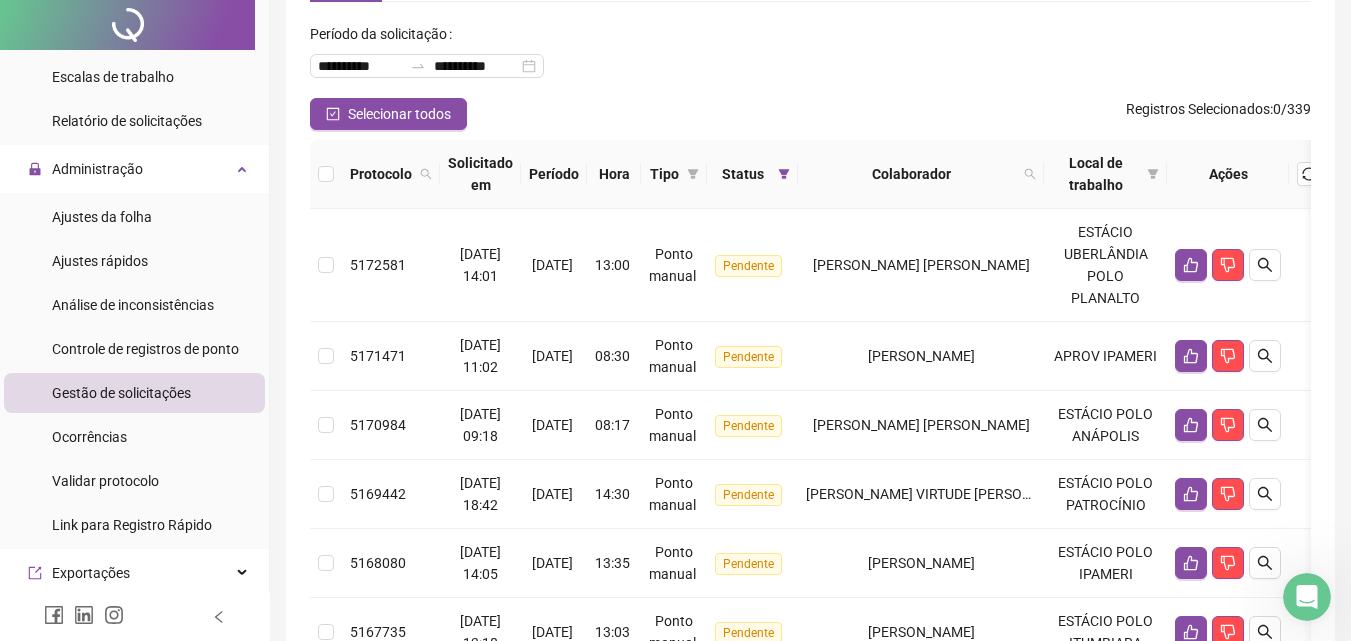 scroll, scrollTop: 0, scrollLeft: 0, axis: both 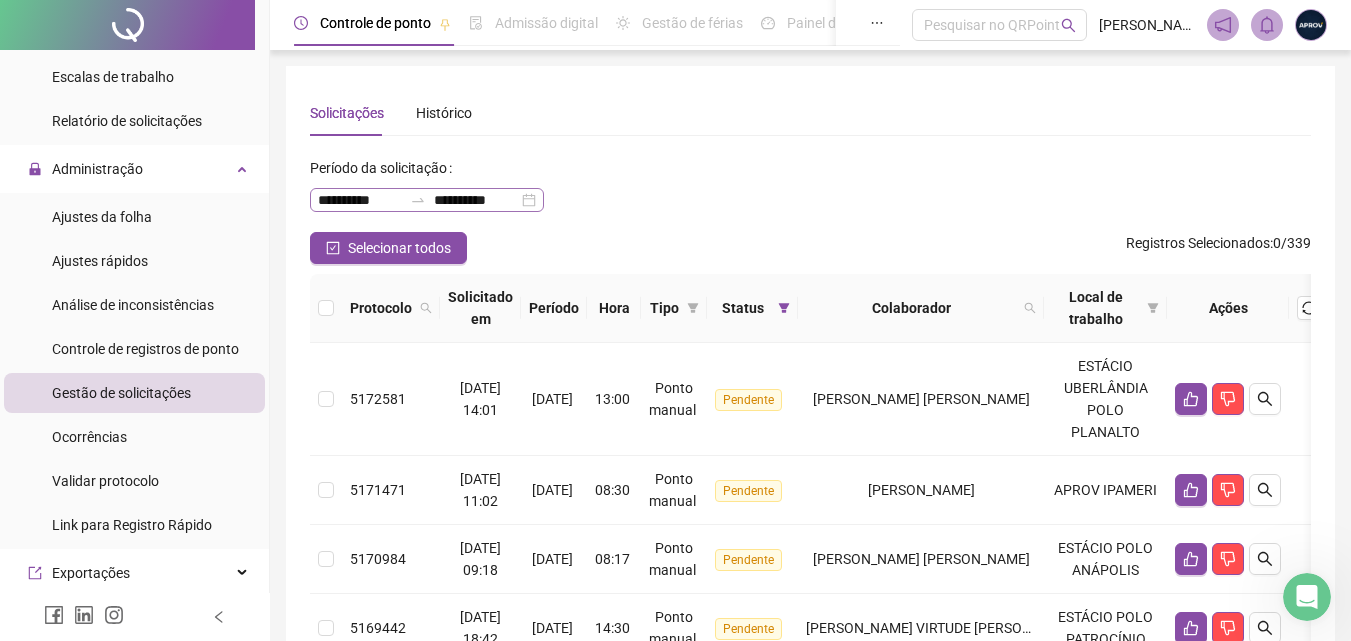 click on "**********" at bounding box center (427, 200) 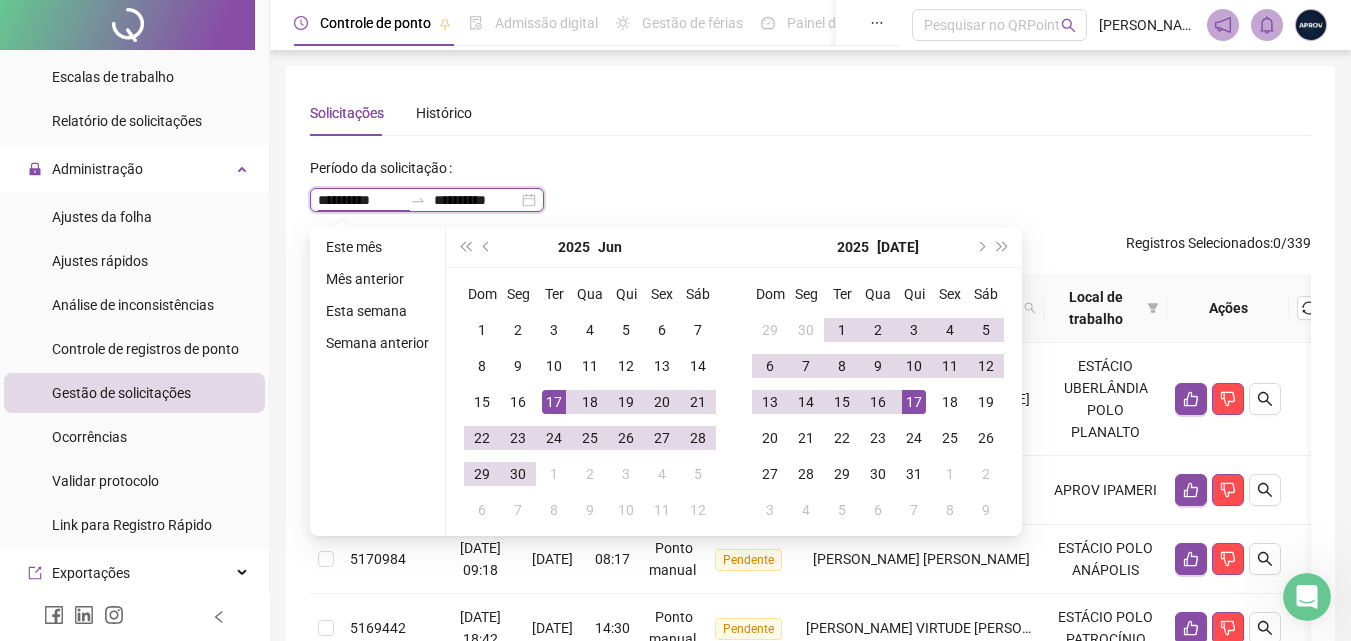 type on "**********" 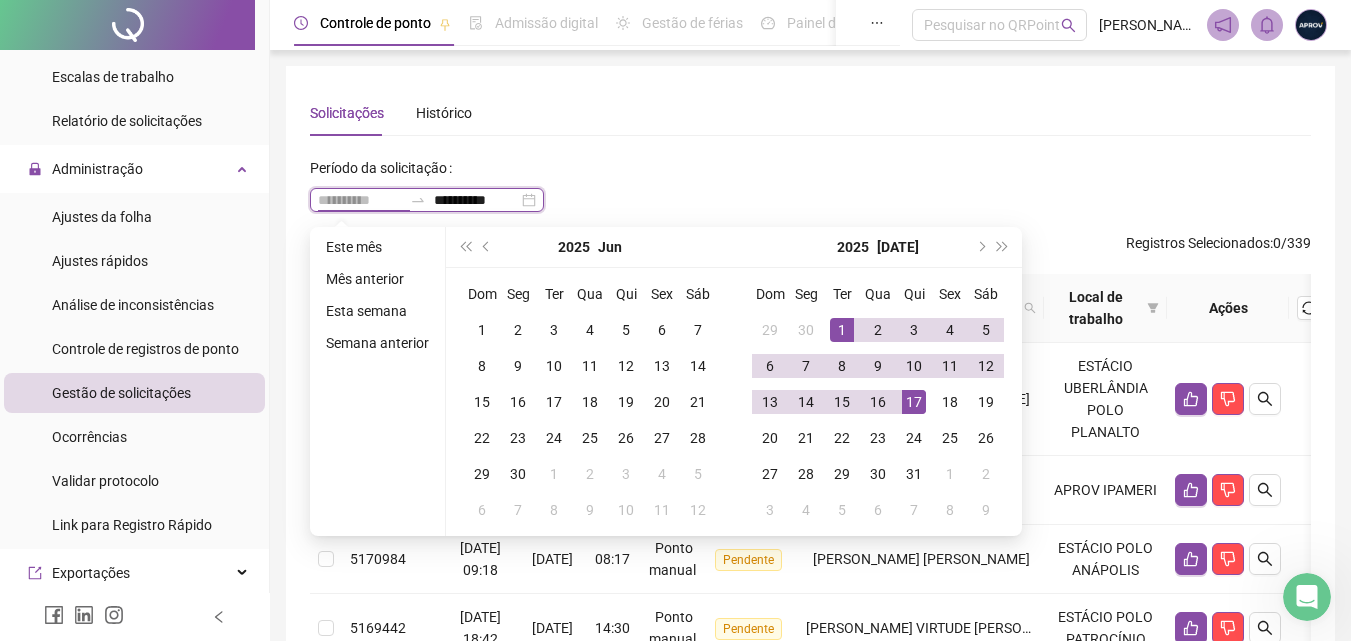 type on "**********" 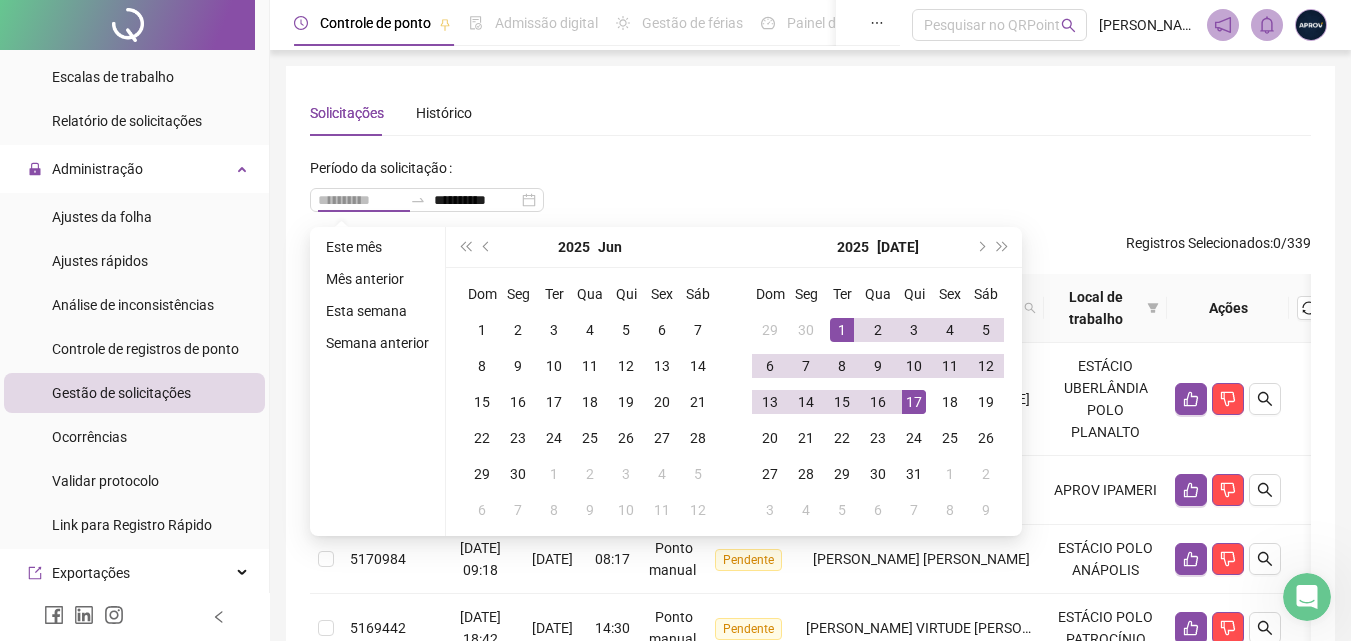 click on "1" at bounding box center [842, 330] 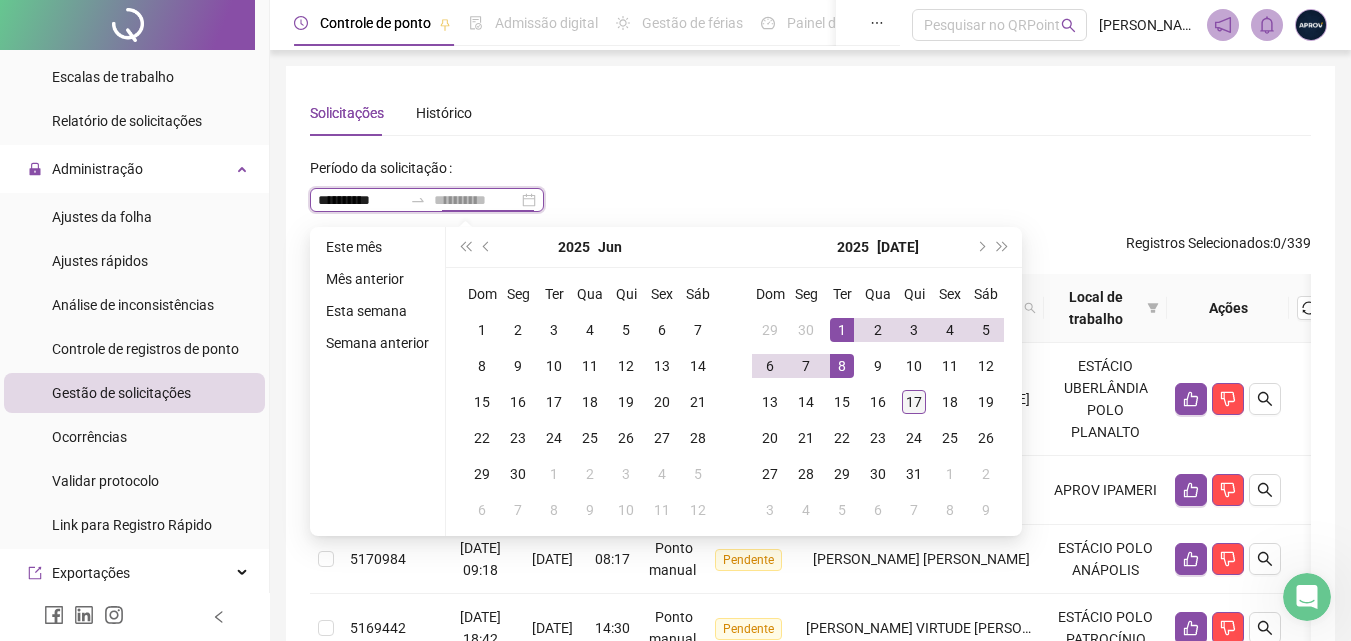 type on "**********" 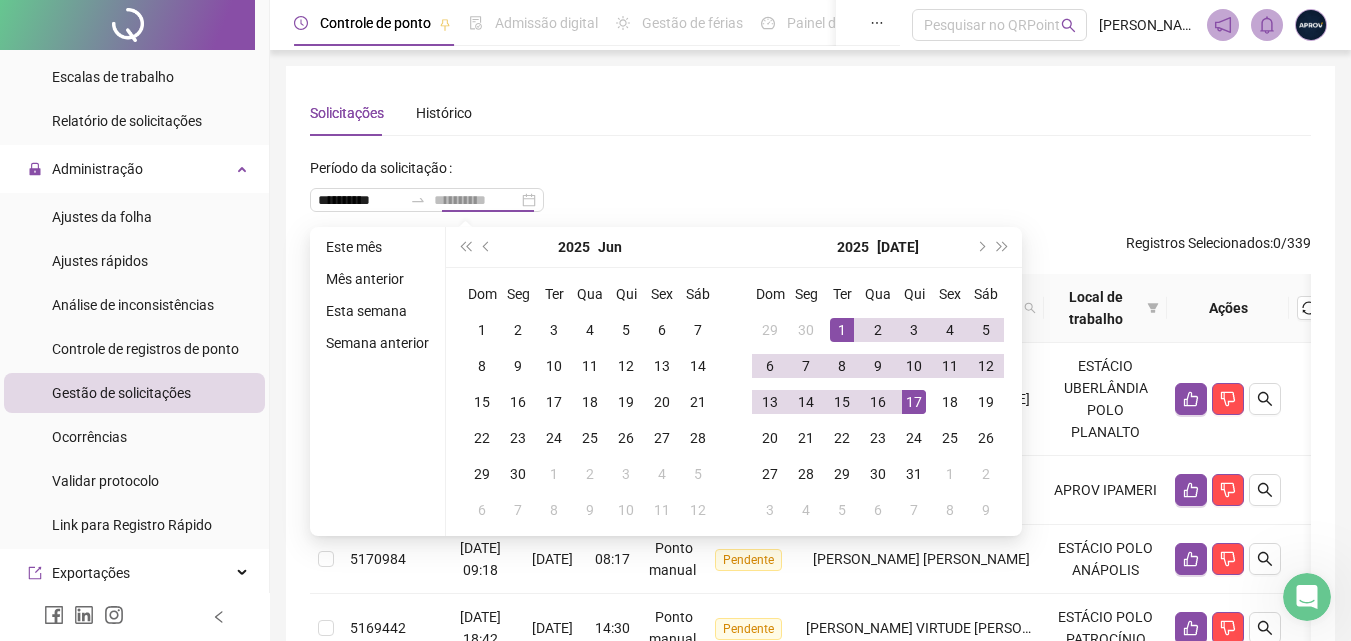 click on "17" at bounding box center [914, 402] 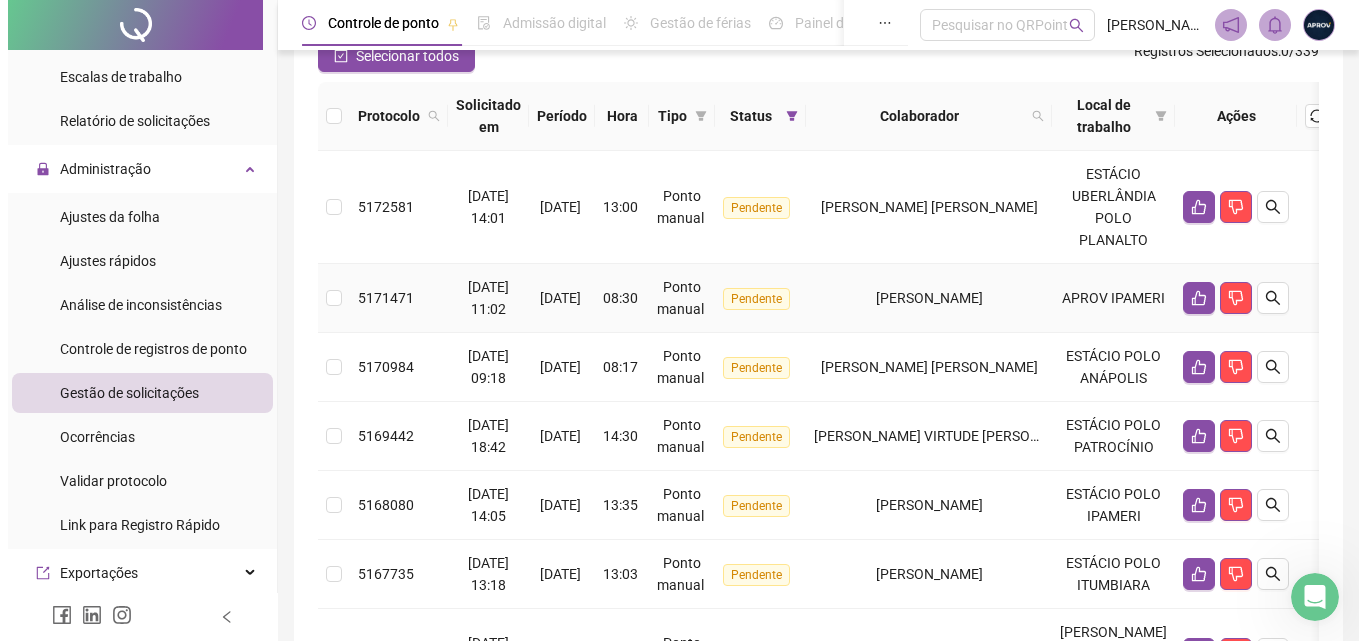scroll, scrollTop: 200, scrollLeft: 0, axis: vertical 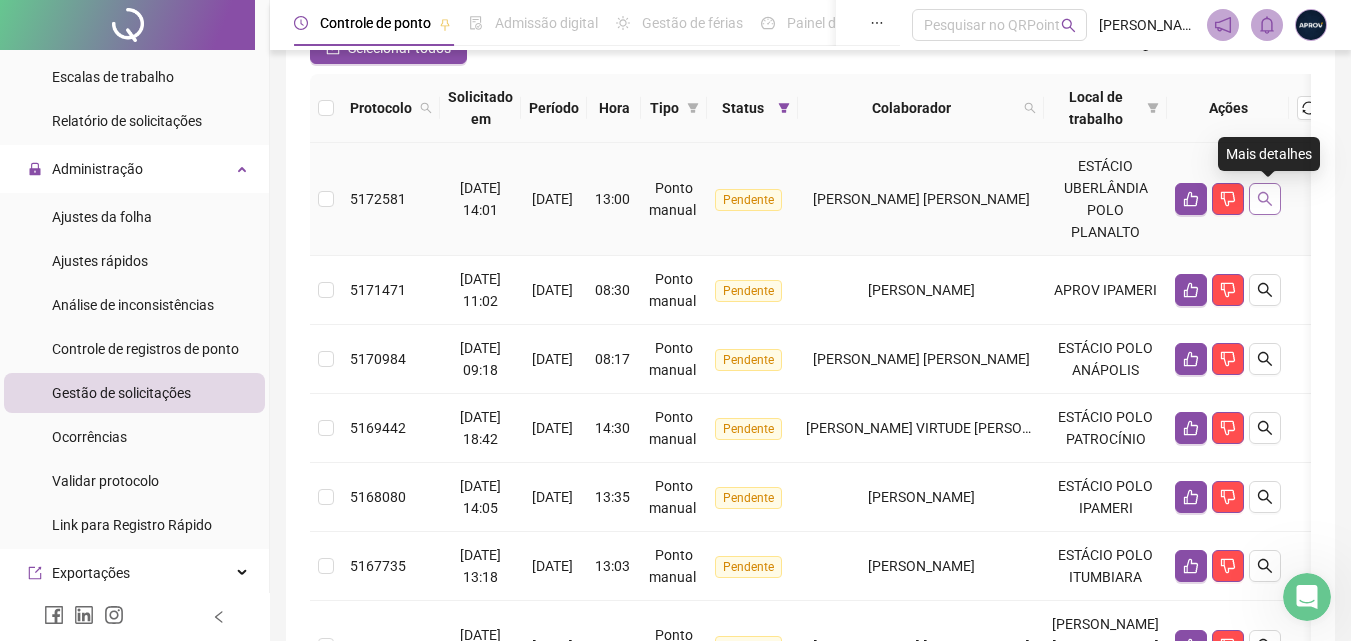 click 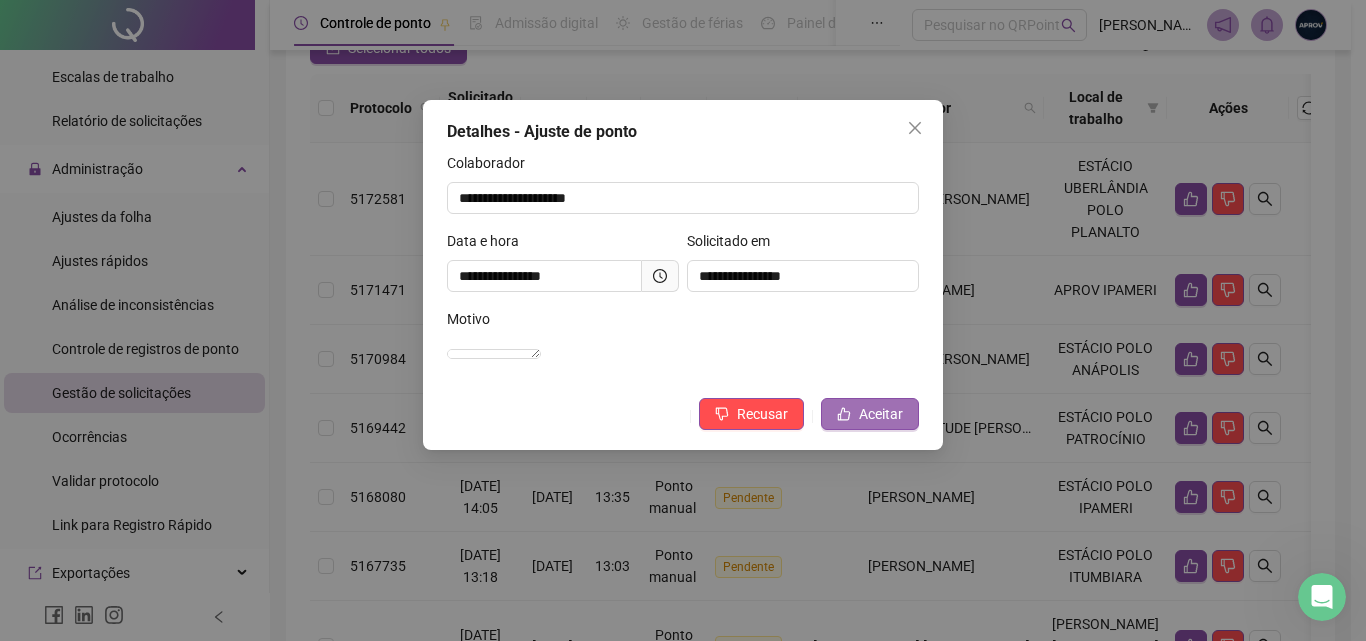 click on "Aceitar" at bounding box center (881, 414) 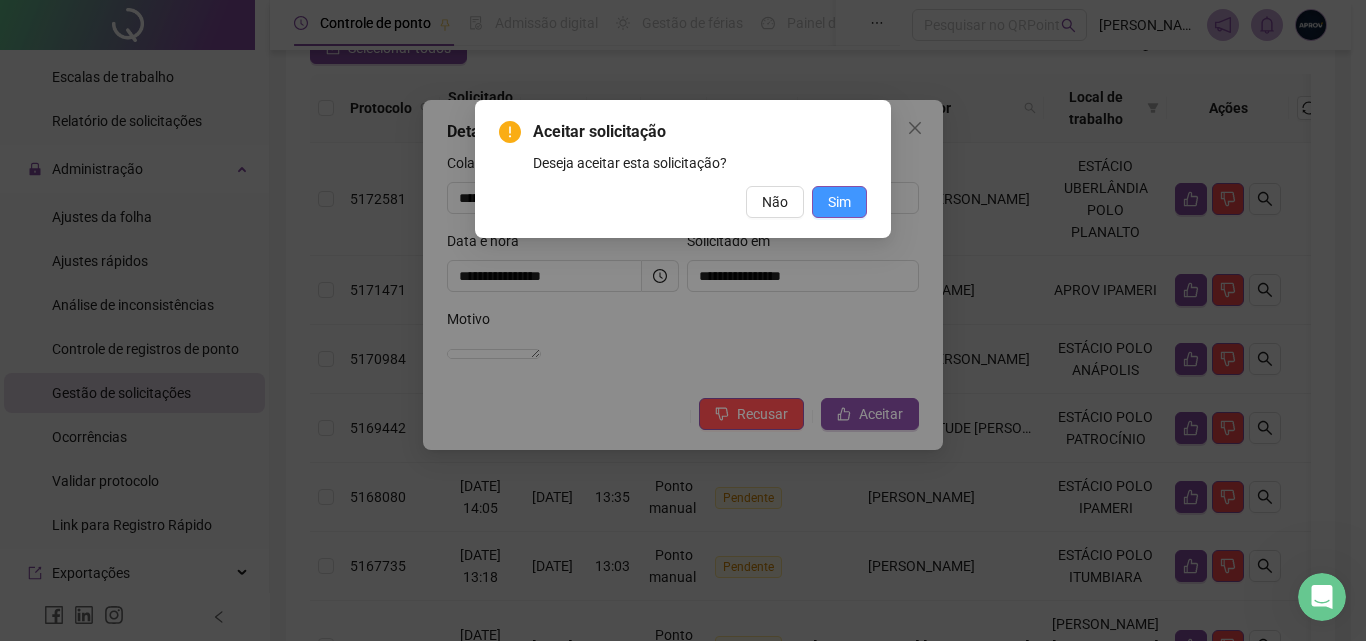 click on "Sim" at bounding box center [839, 202] 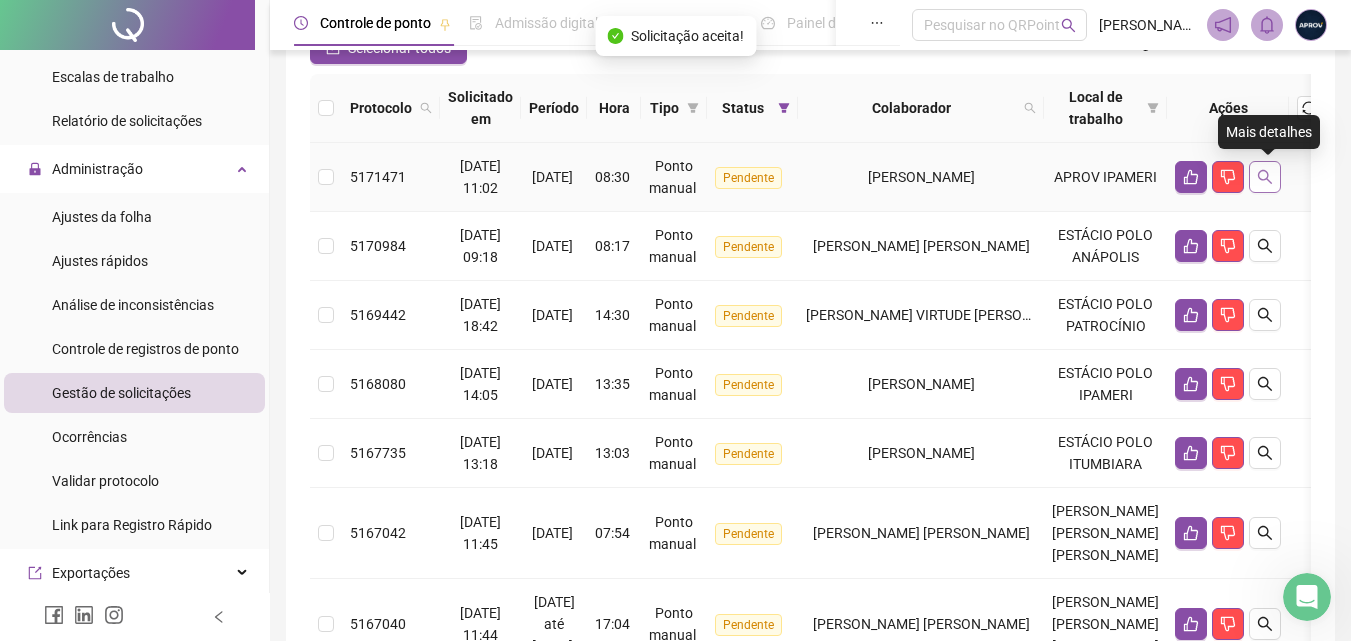 click 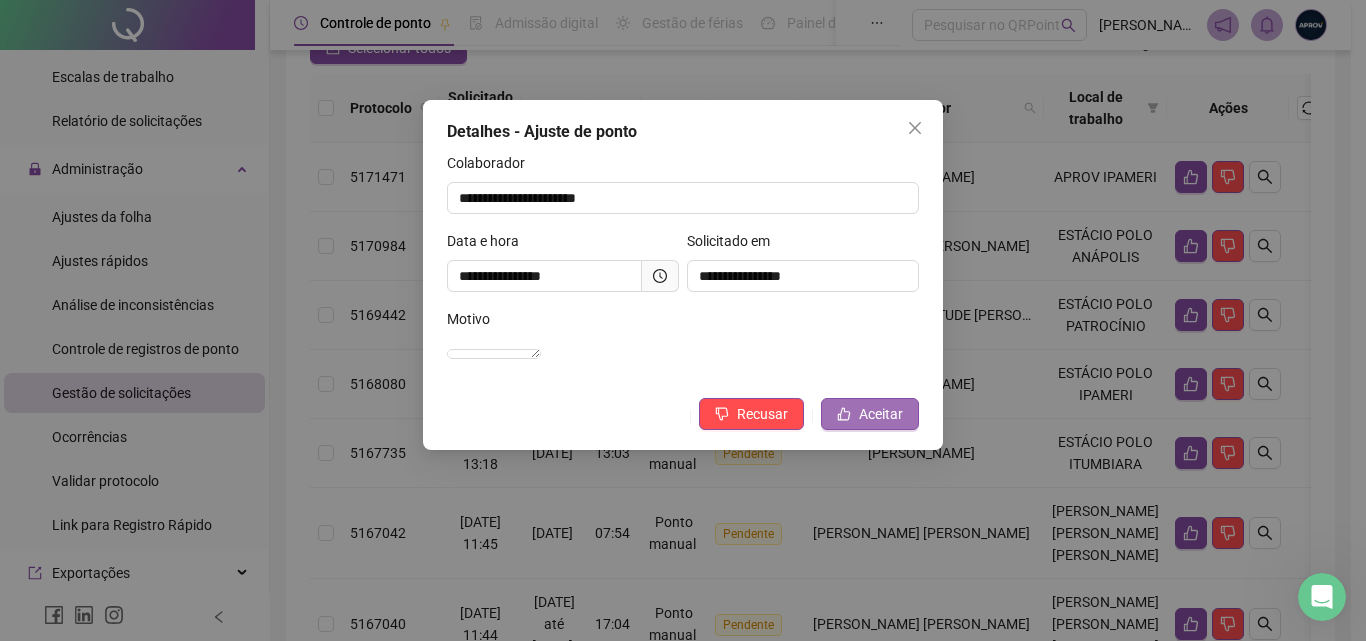 click on "Aceitar" at bounding box center (881, 414) 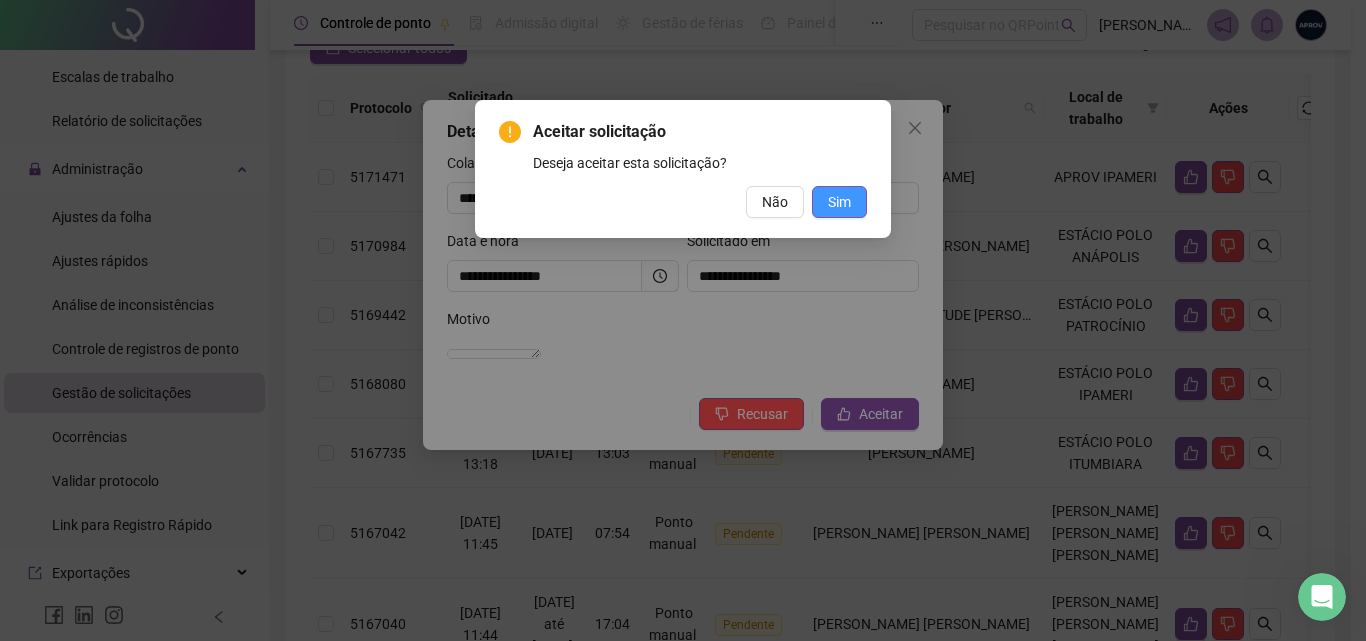 click on "Sim" at bounding box center (839, 202) 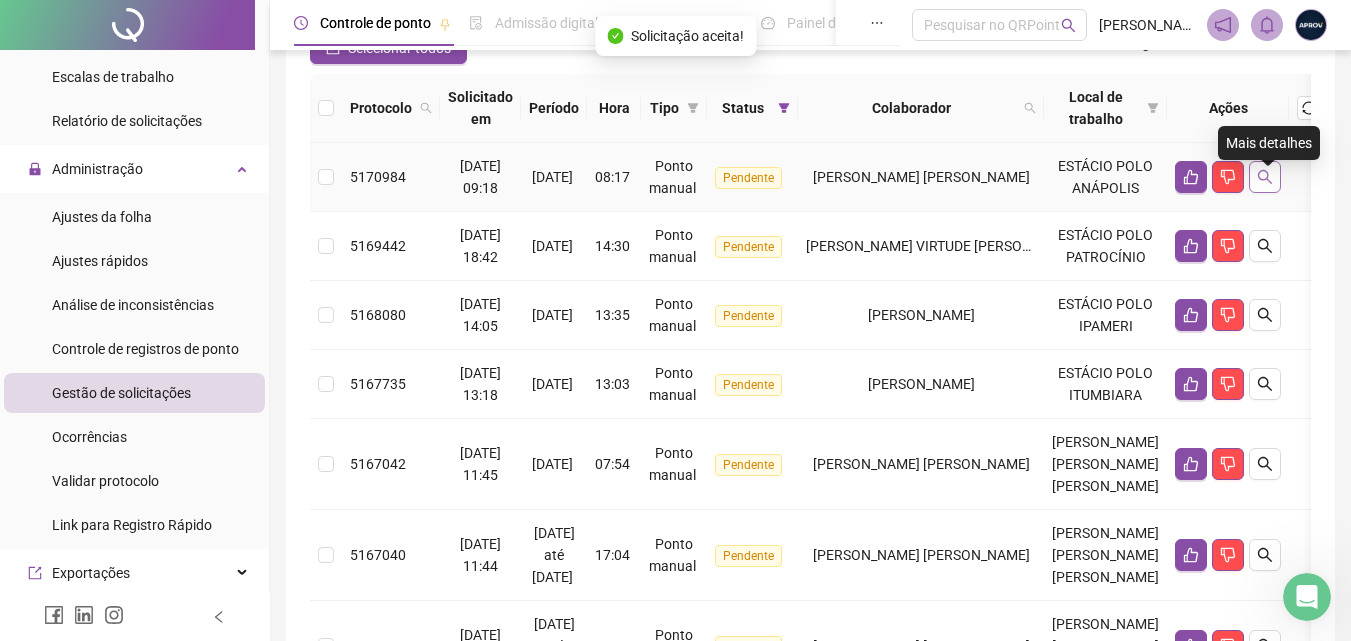 click at bounding box center [1265, 177] 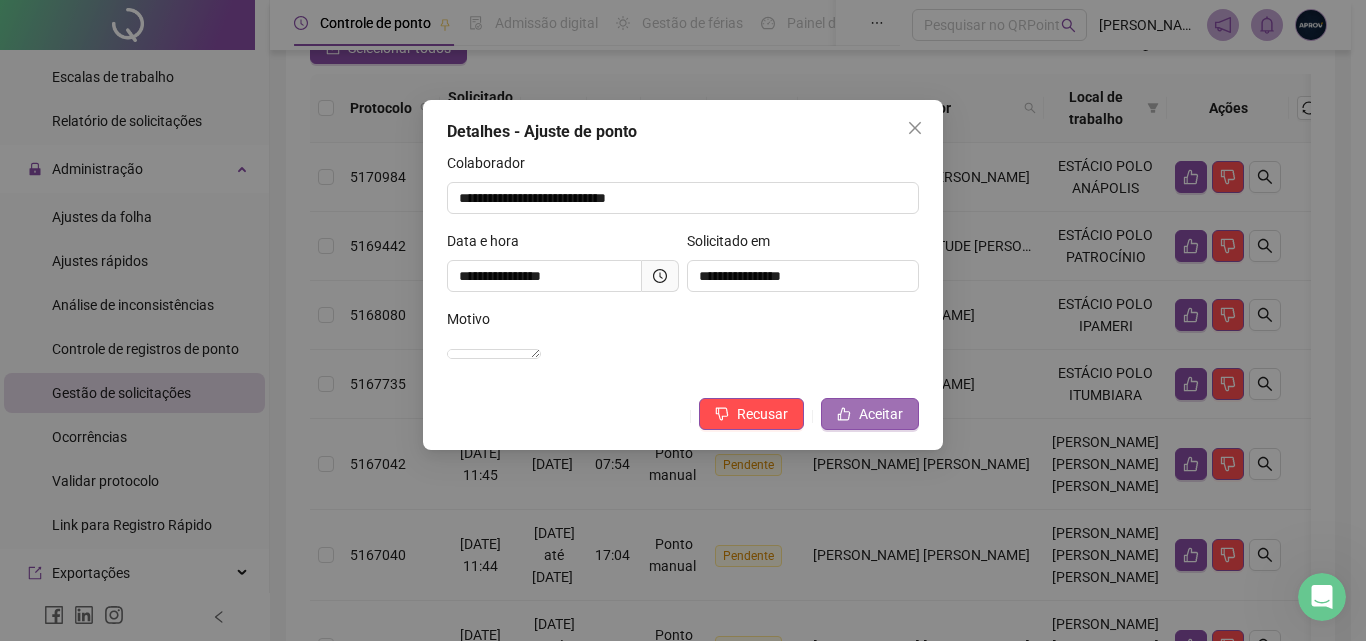 click on "Aceitar" at bounding box center (881, 414) 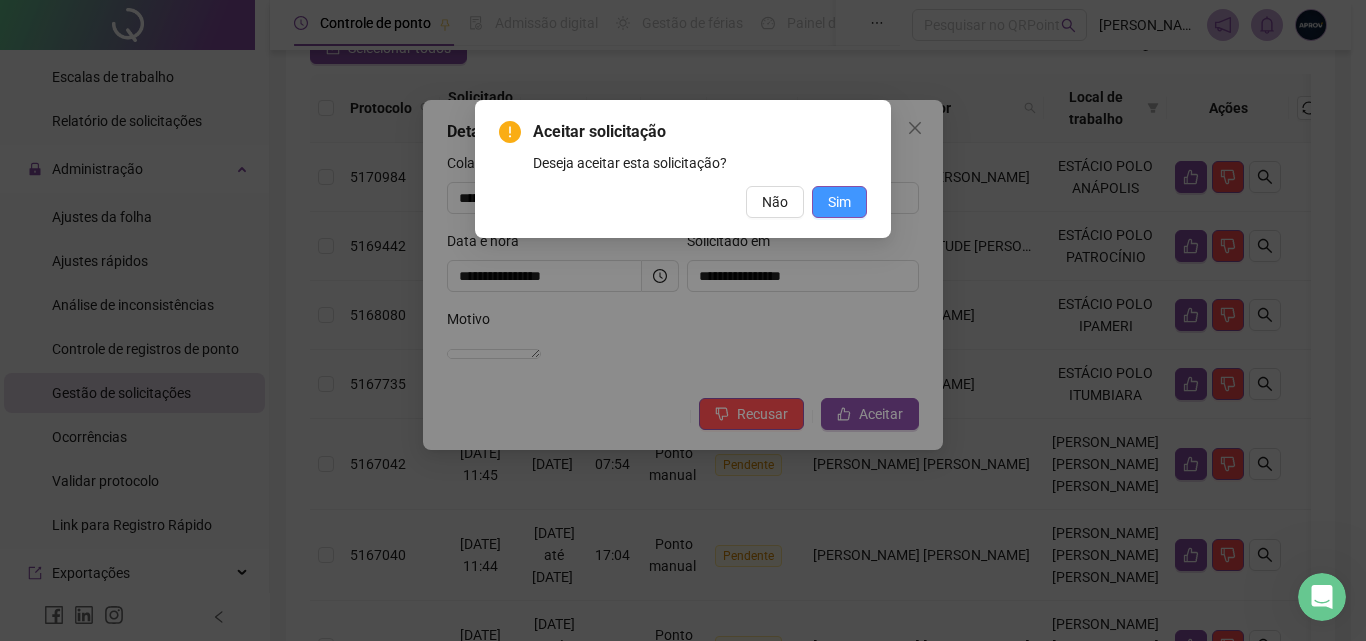 click on "Sim" at bounding box center [839, 202] 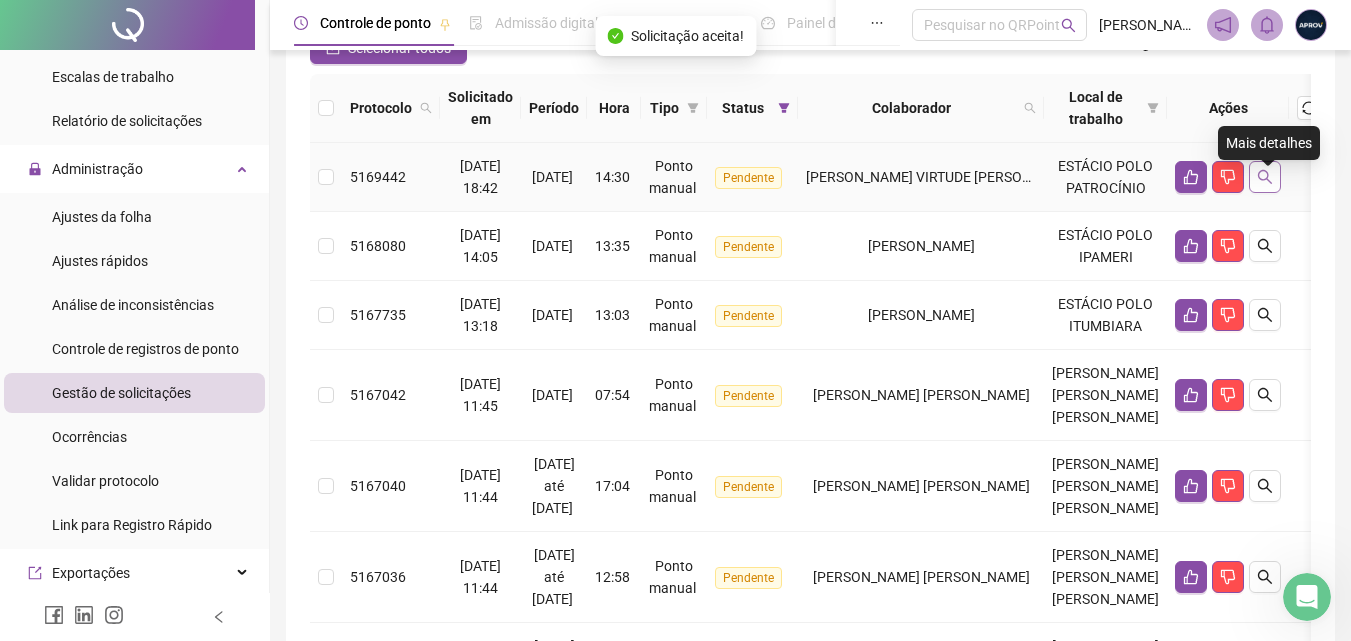 click at bounding box center (1265, 177) 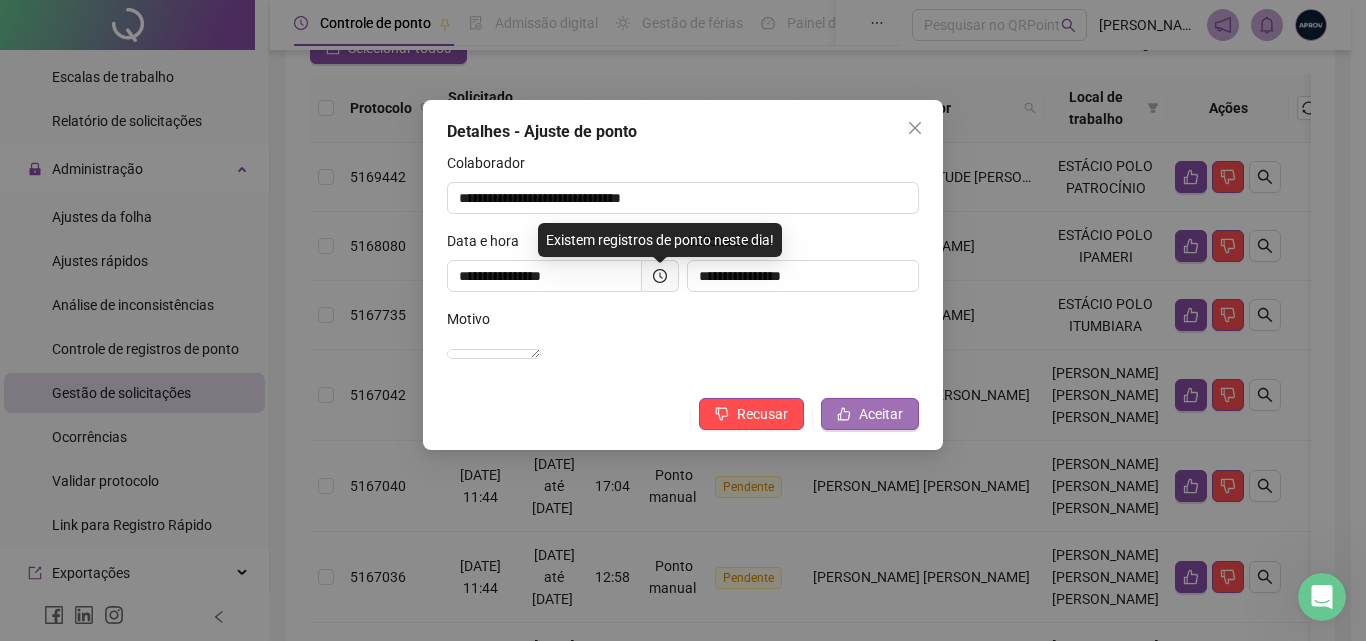 click on "Aceitar" at bounding box center [881, 414] 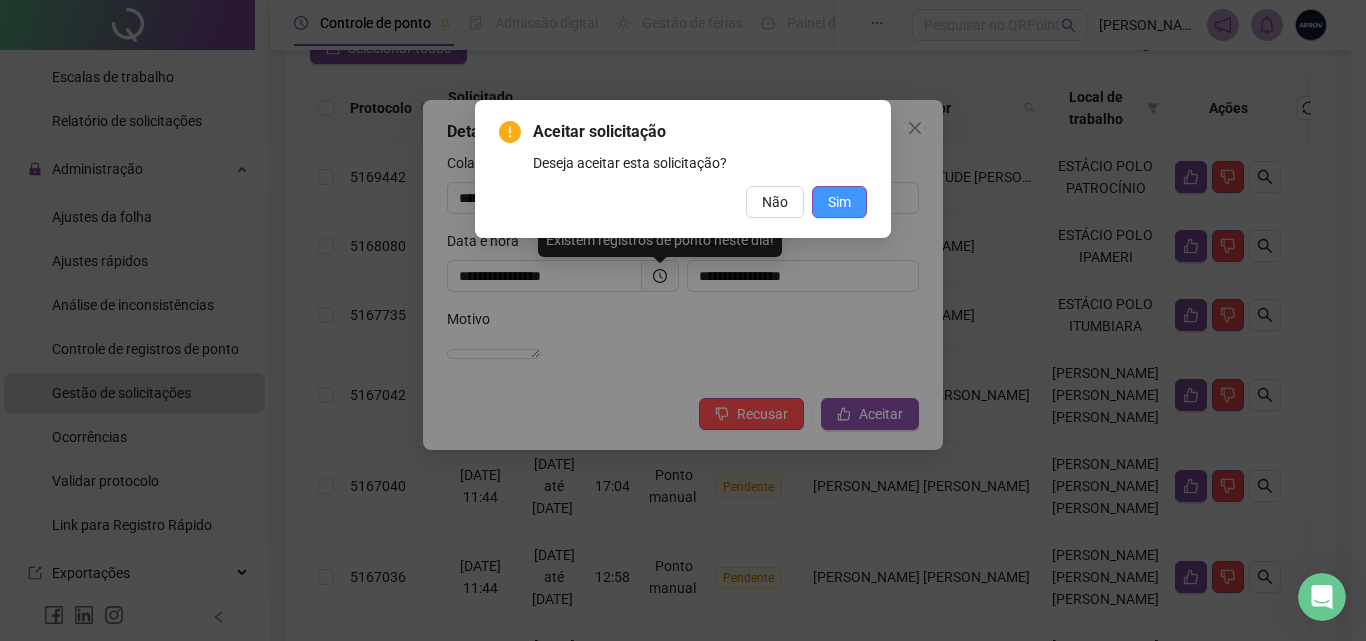 click on "Sim" at bounding box center (839, 202) 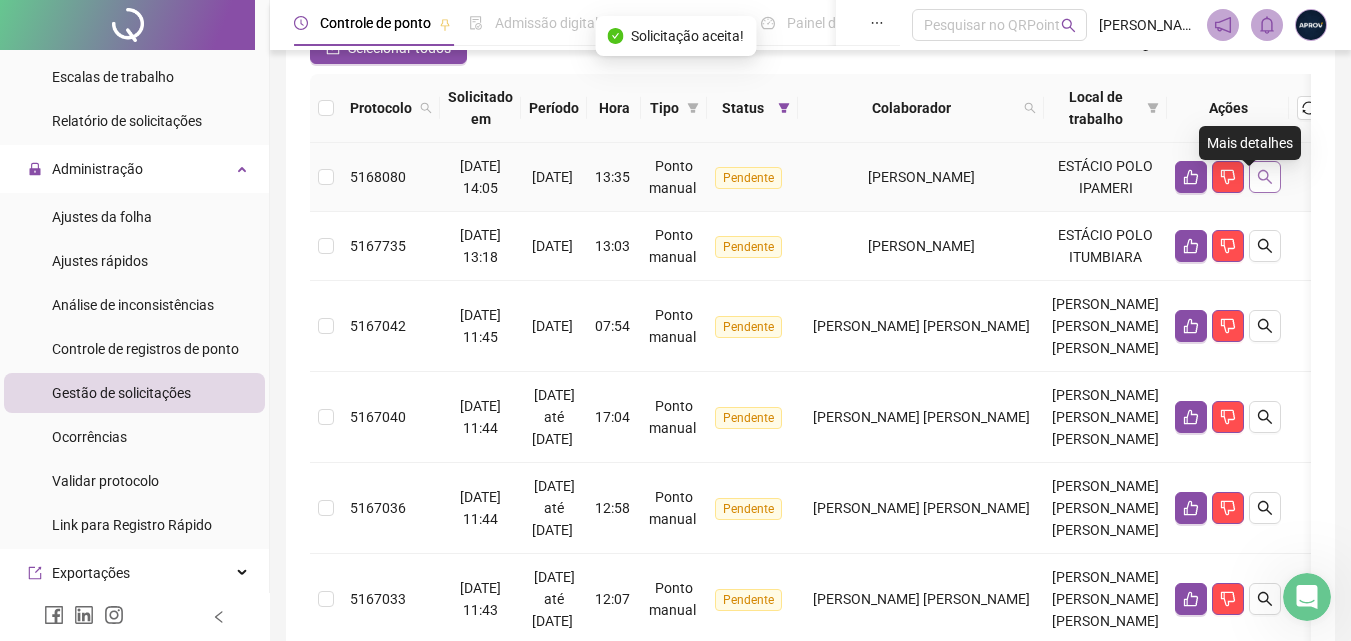 click 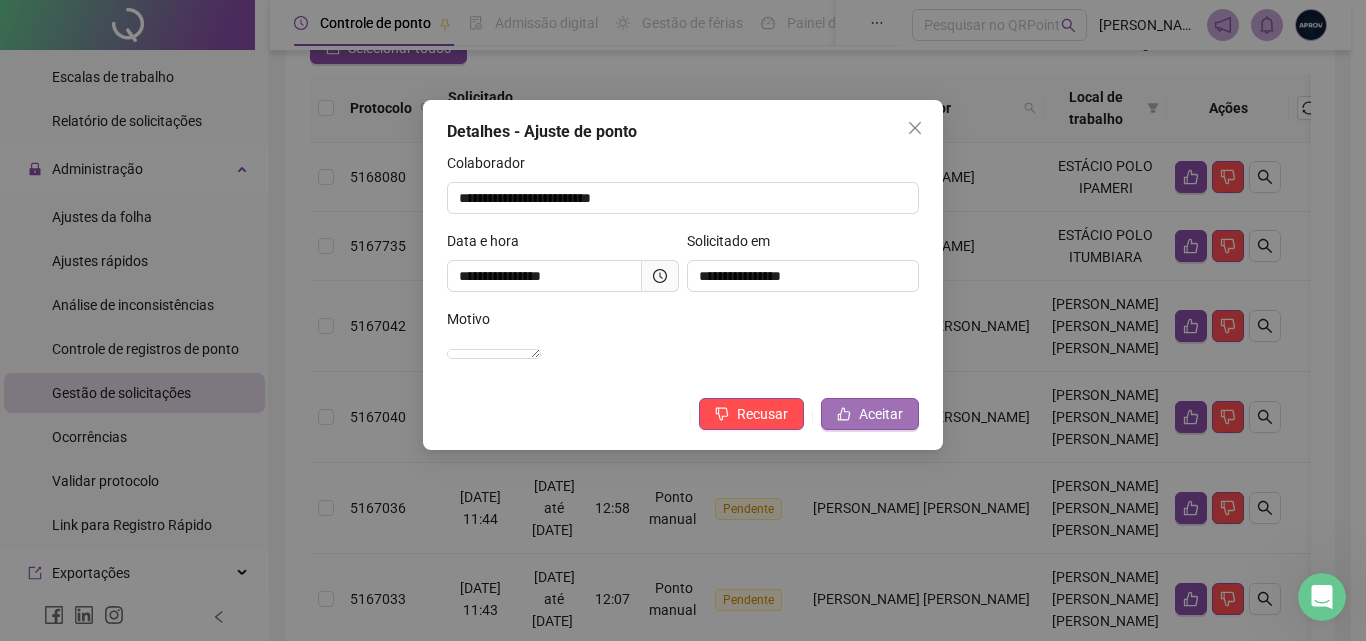 click on "Aceitar" at bounding box center (881, 414) 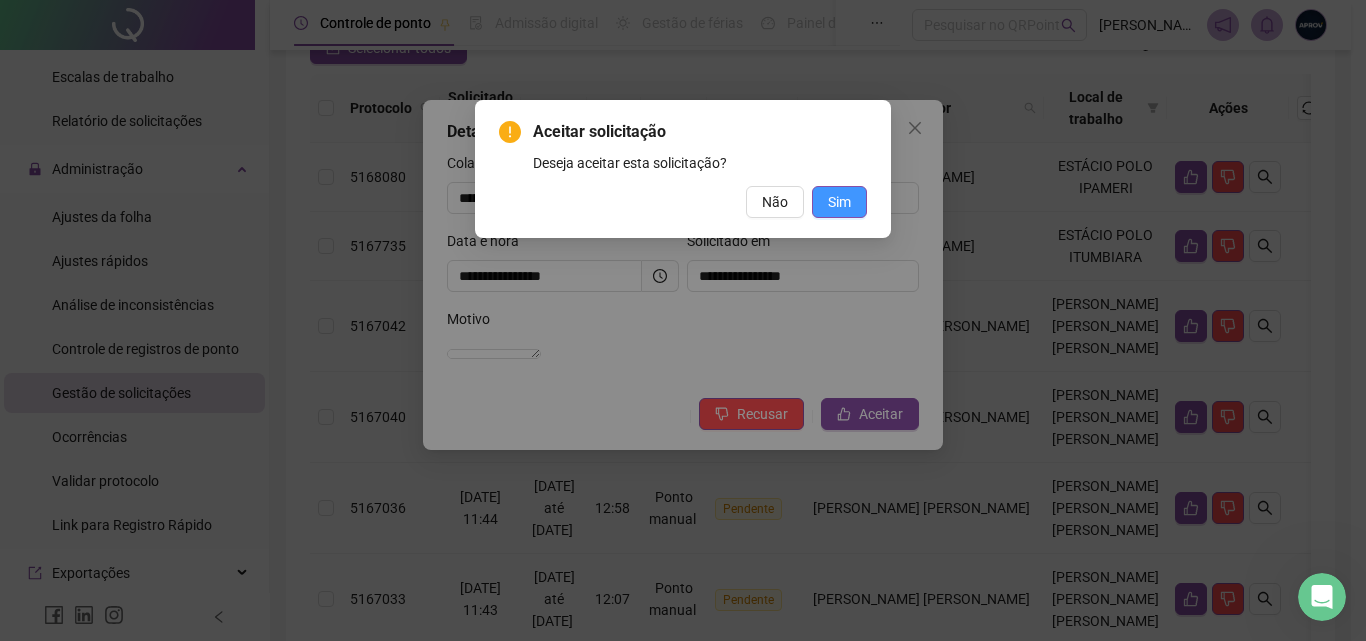 click on "Sim" at bounding box center (839, 202) 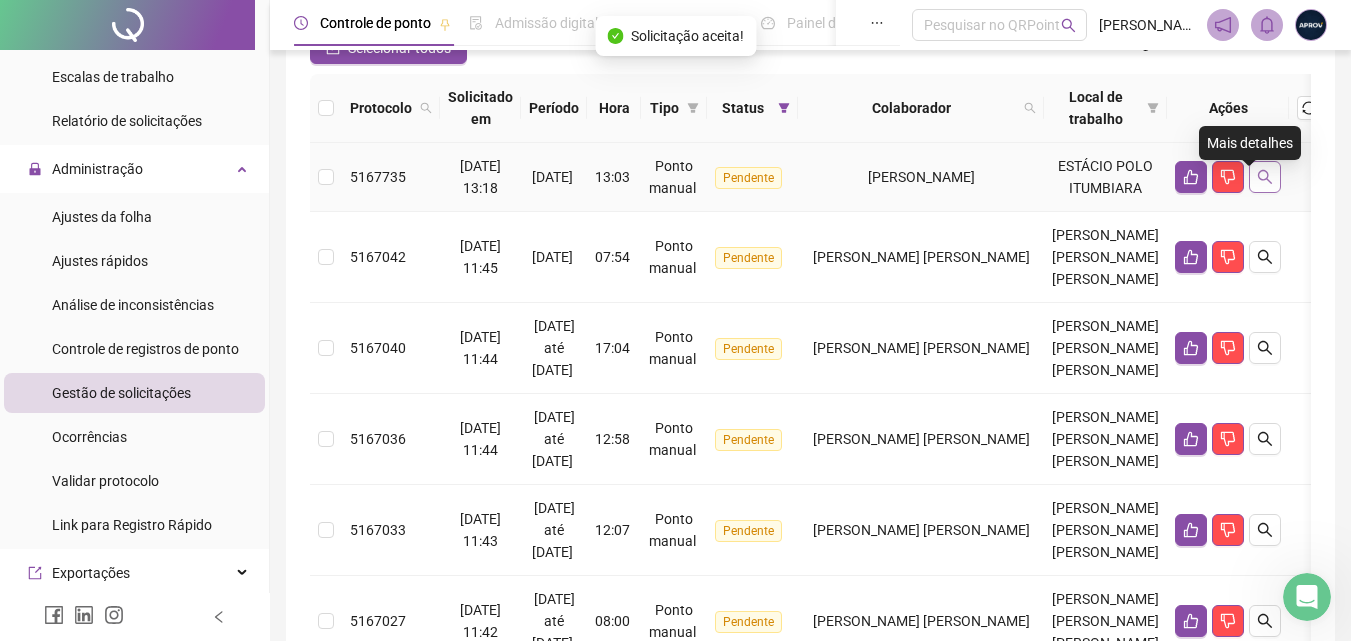 click at bounding box center [1265, 177] 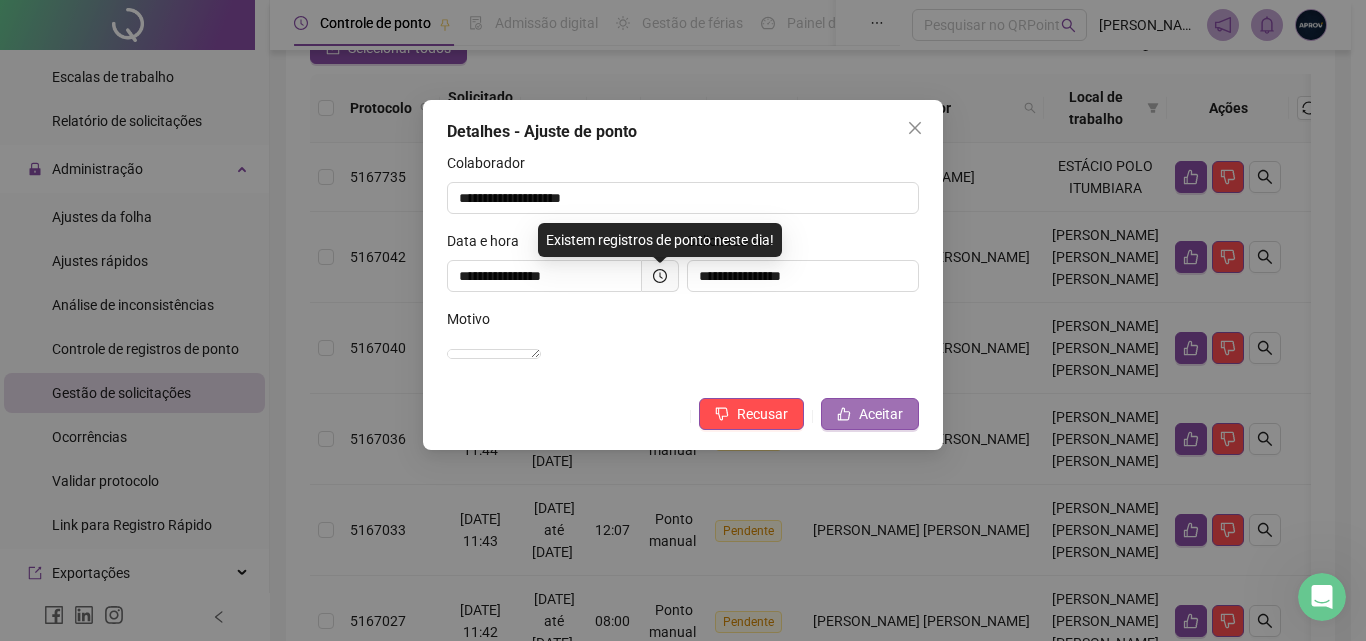 click on "Aceitar" at bounding box center (881, 414) 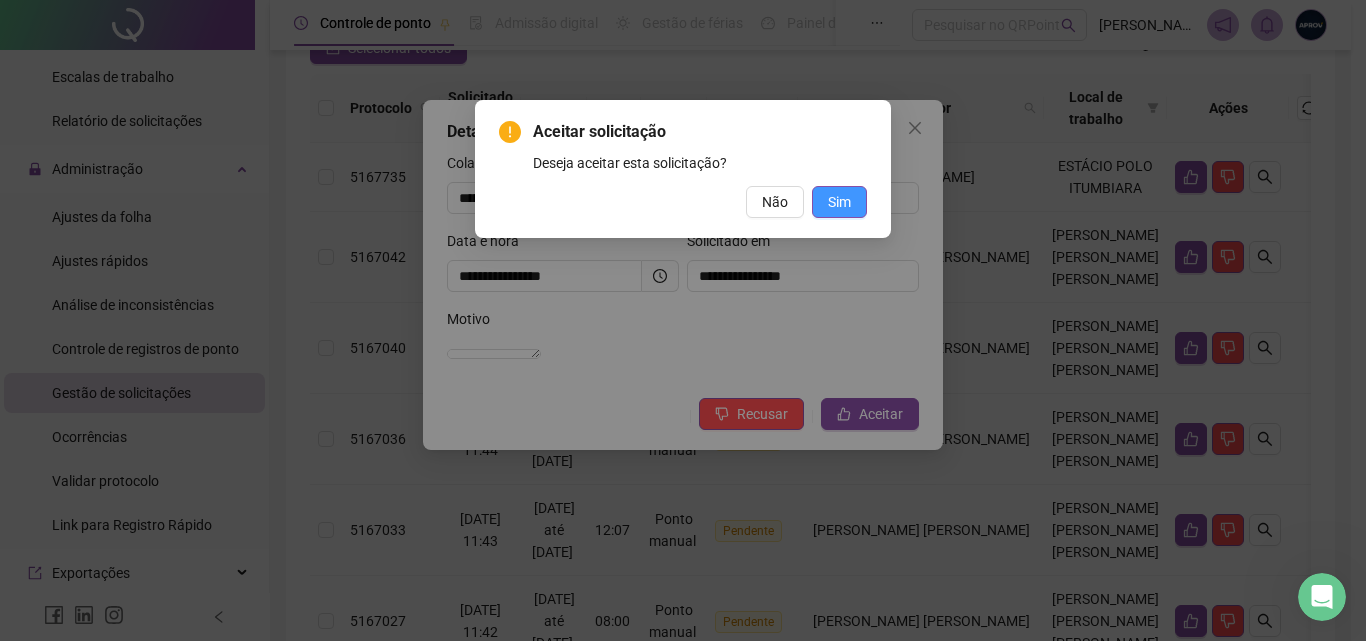 click on "Sim" at bounding box center [839, 202] 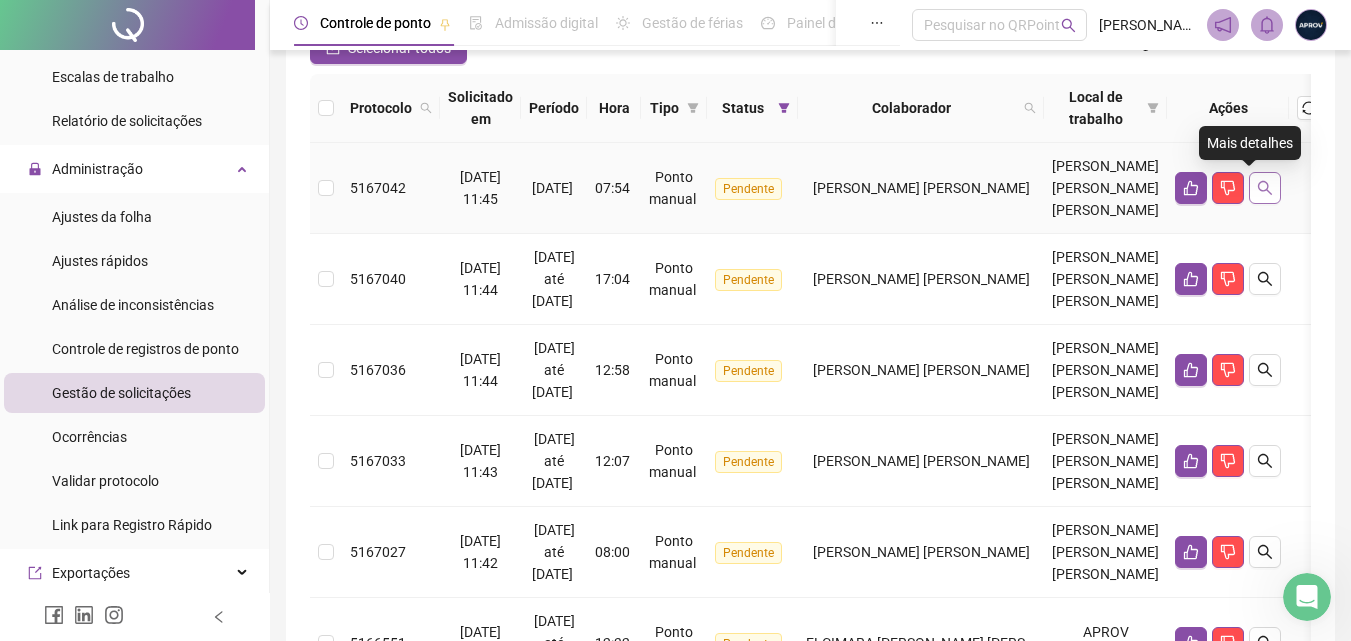 click 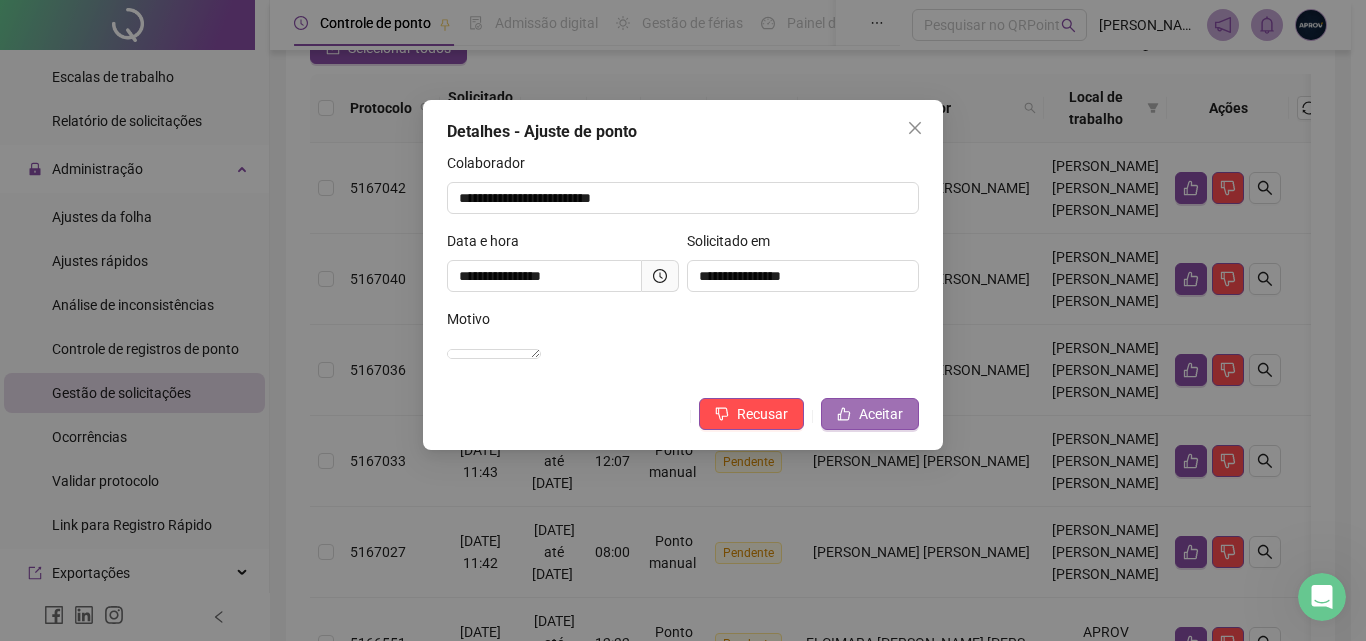 click on "Aceitar" at bounding box center [881, 414] 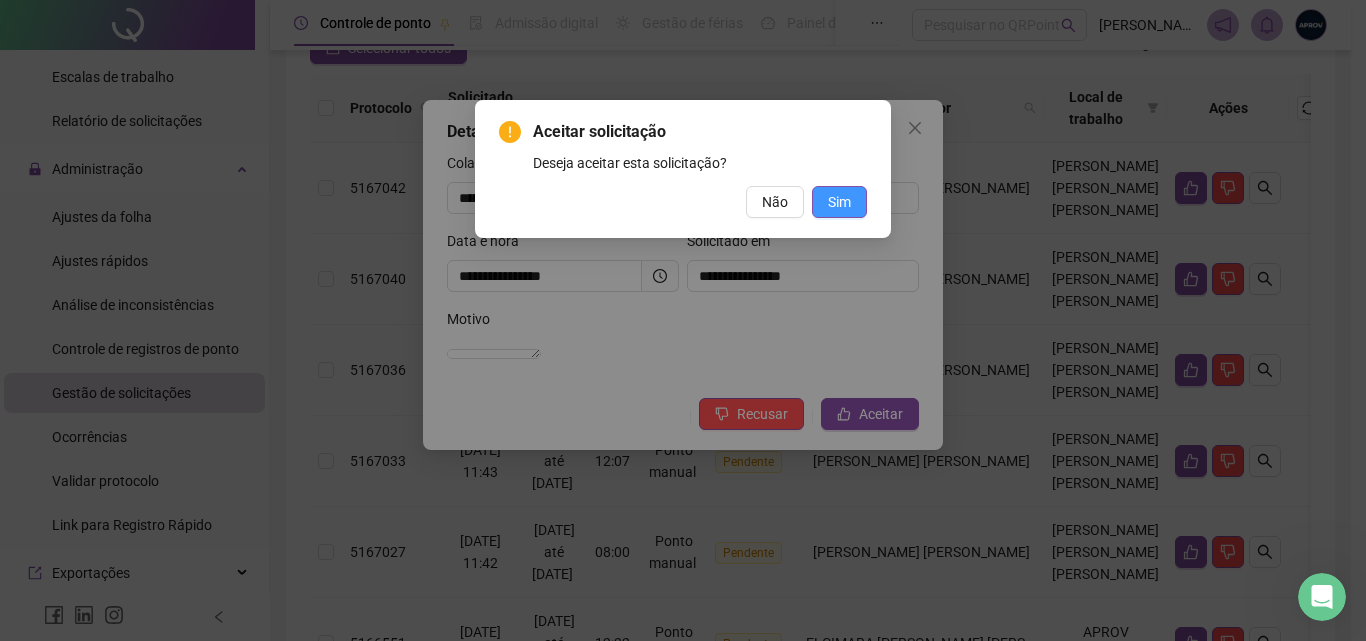 click on "Sim" at bounding box center [839, 202] 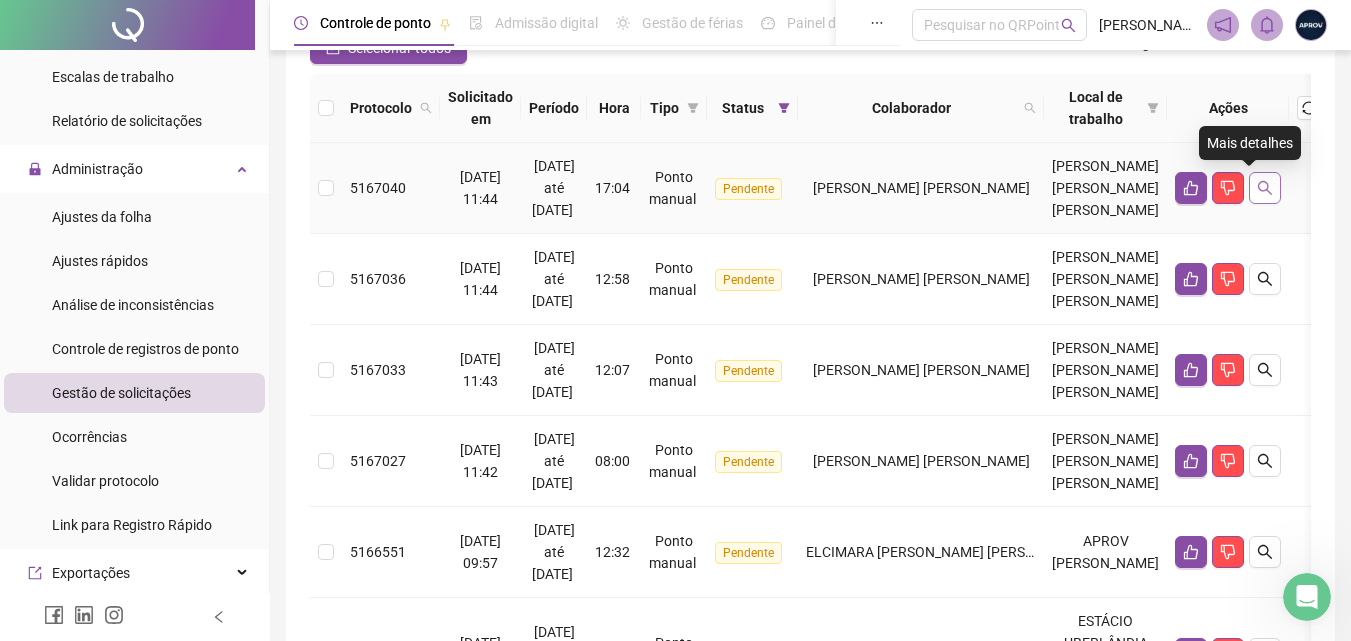 click at bounding box center [1265, 188] 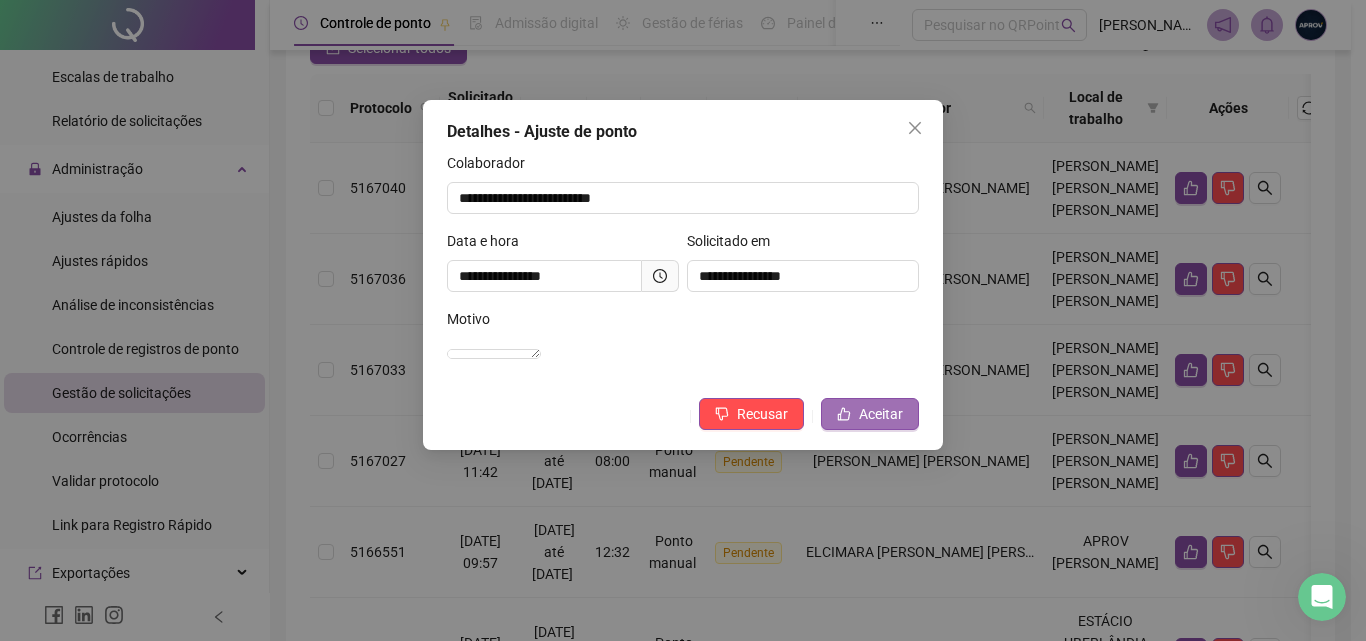 click on "Aceitar" at bounding box center (881, 414) 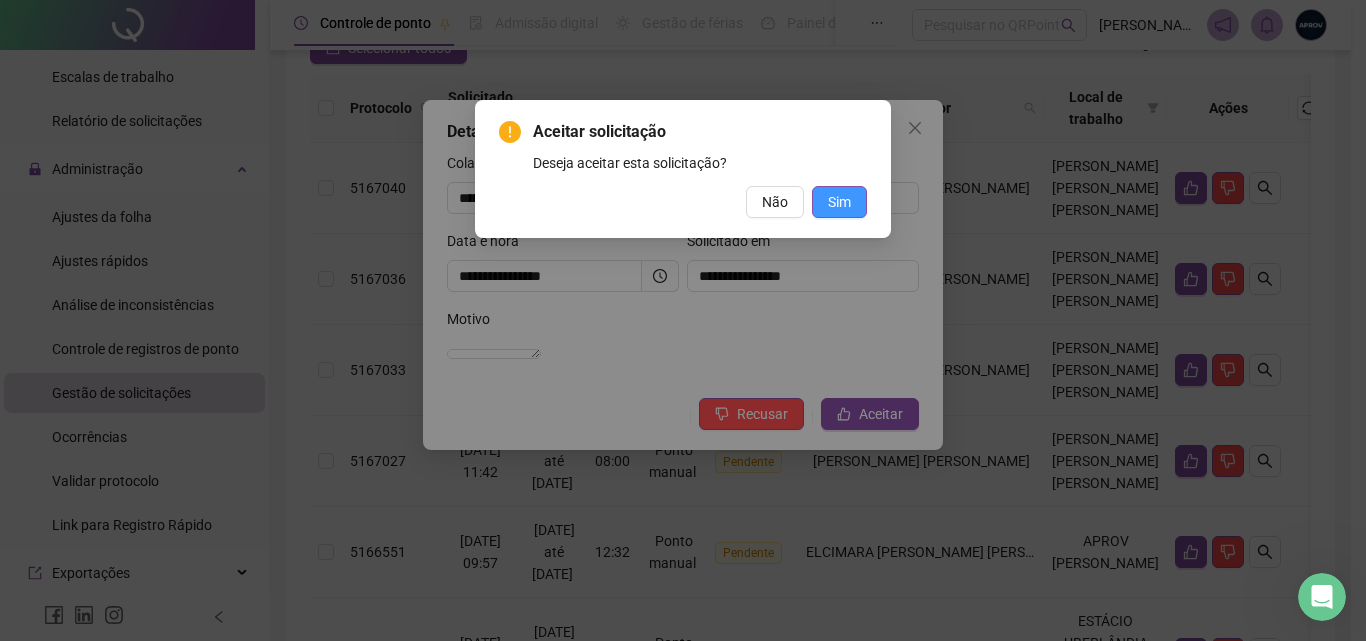 click on "Sim" at bounding box center [839, 202] 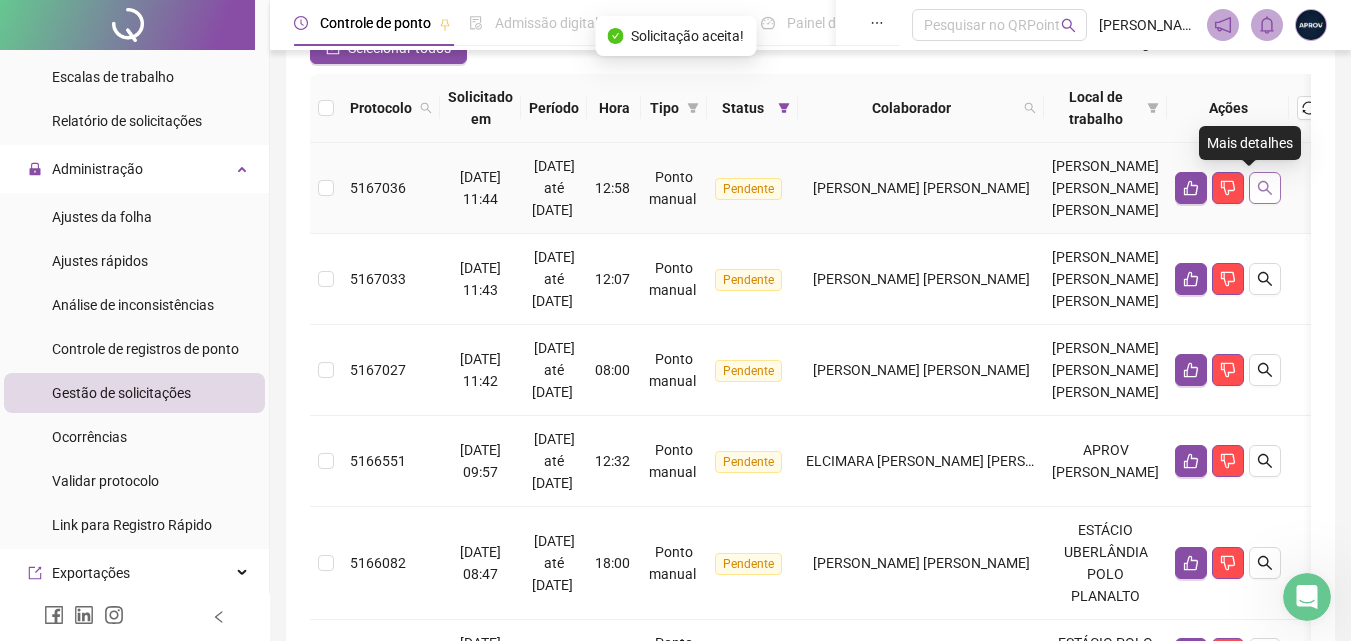 click 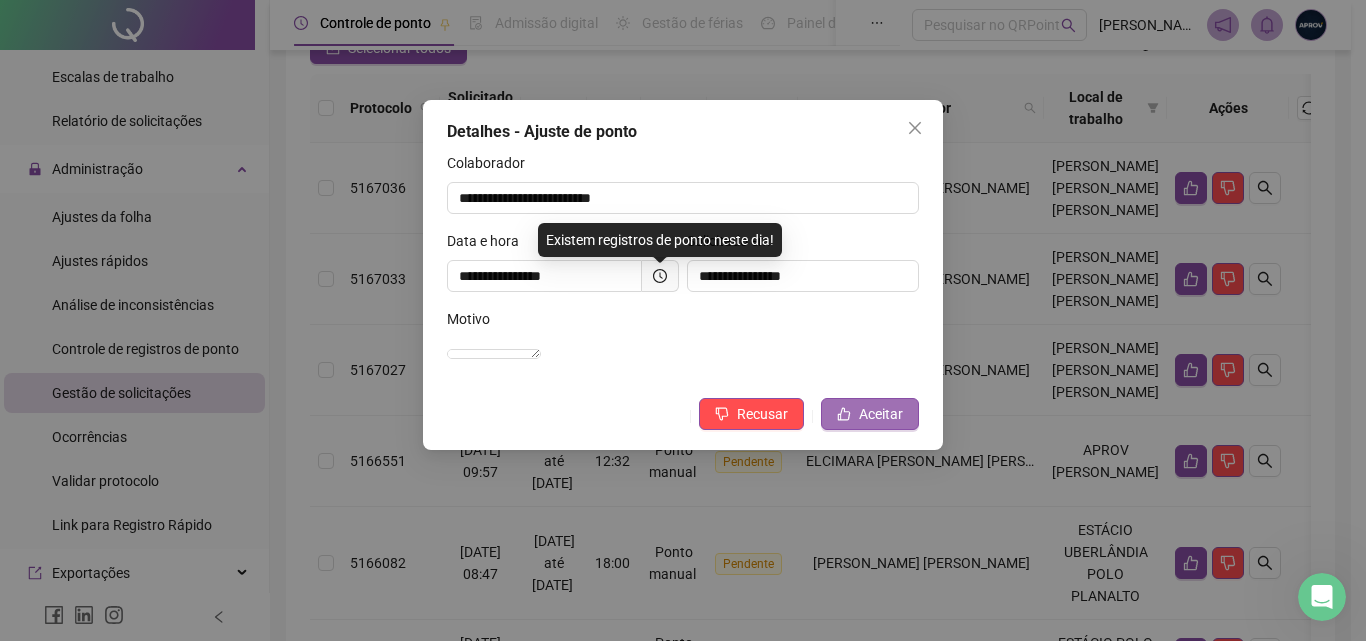click on "Aceitar" at bounding box center [881, 414] 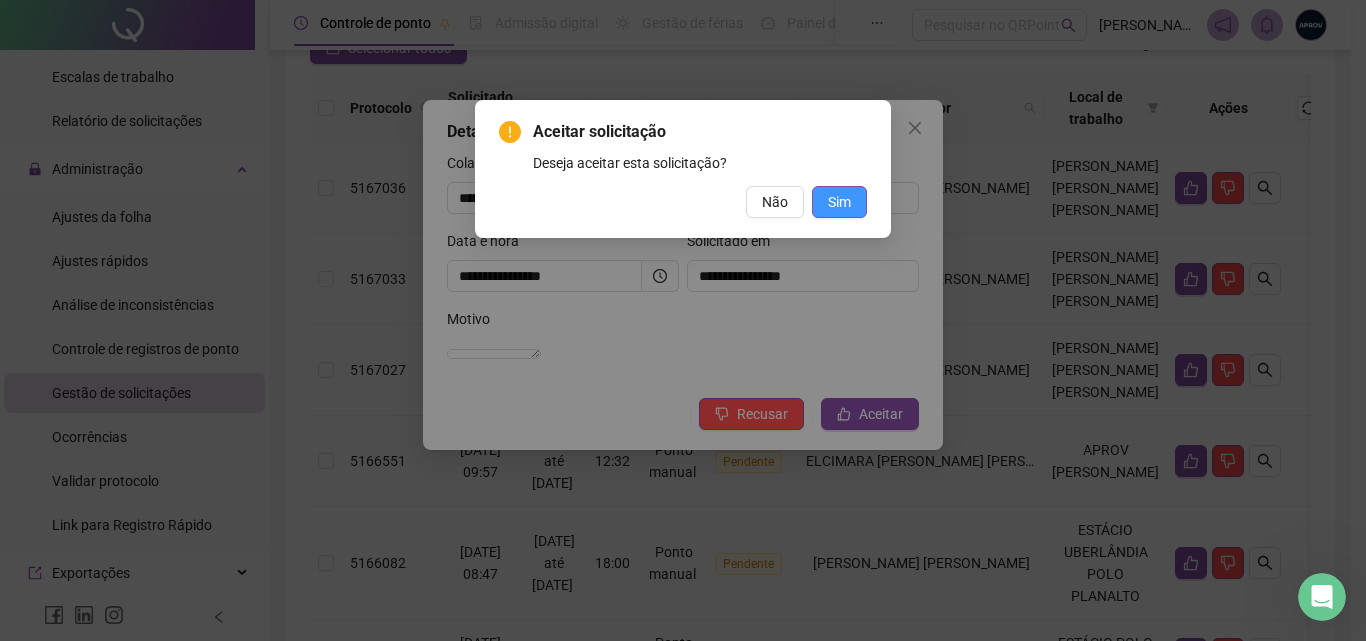 click on "Sim" at bounding box center [839, 202] 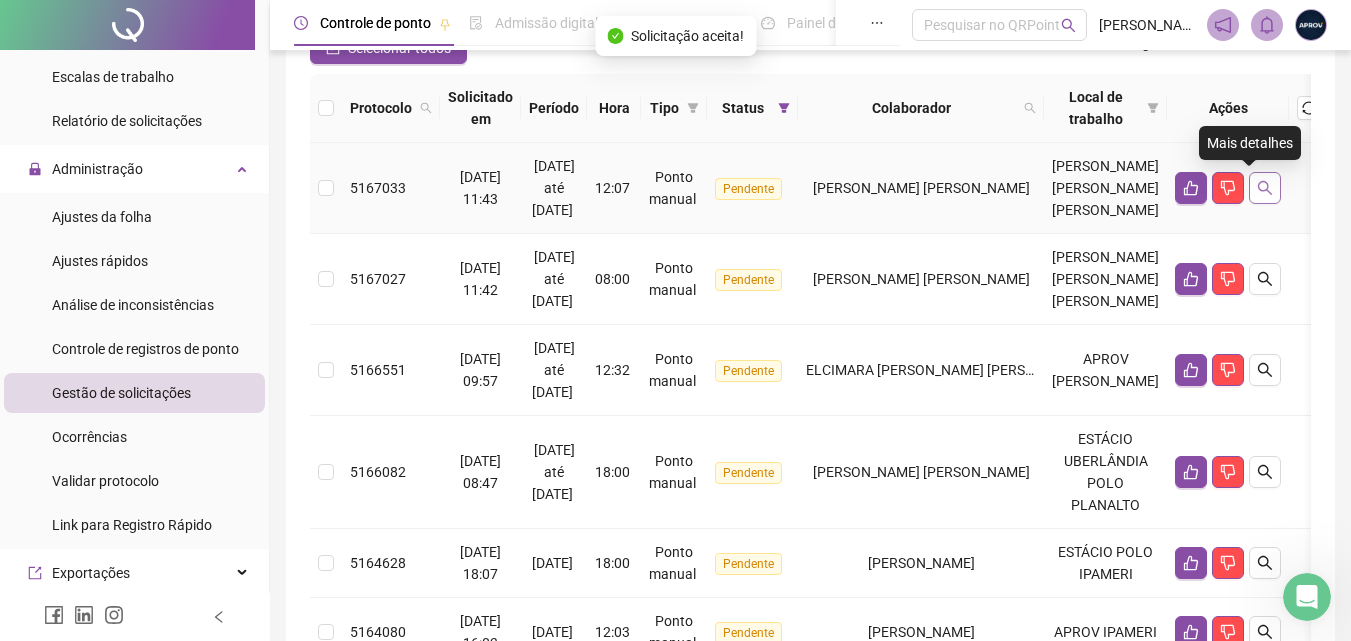 click 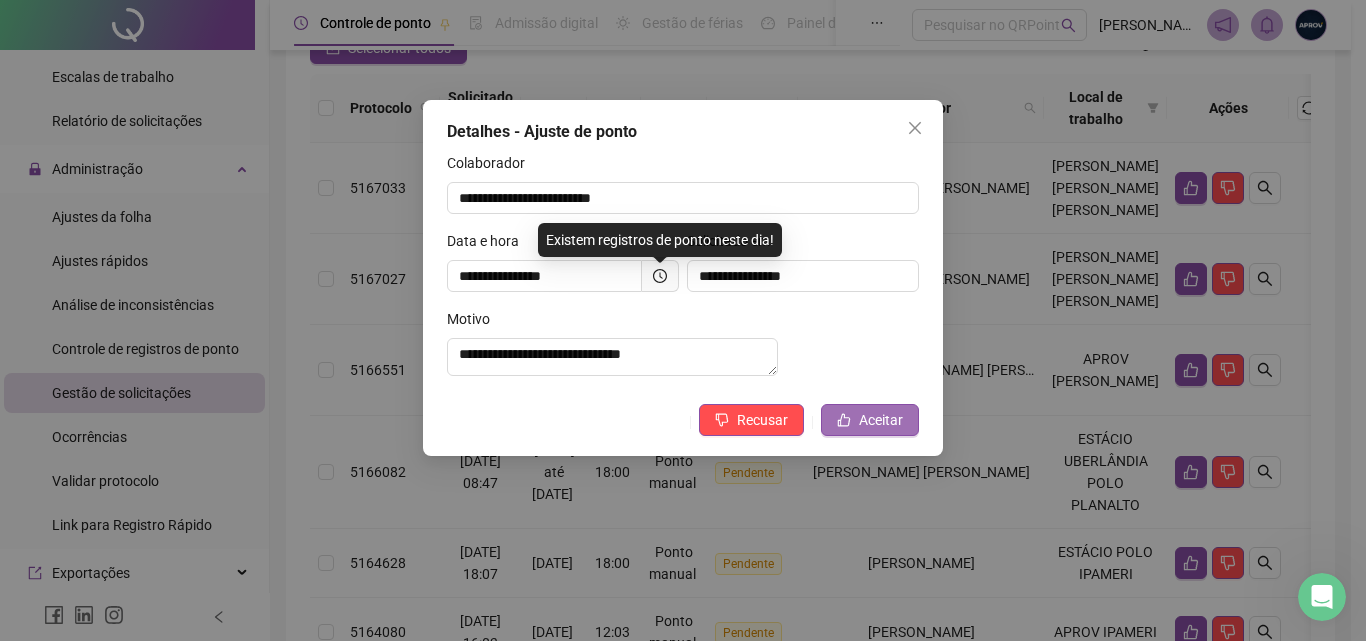 click on "Aceitar" at bounding box center (881, 420) 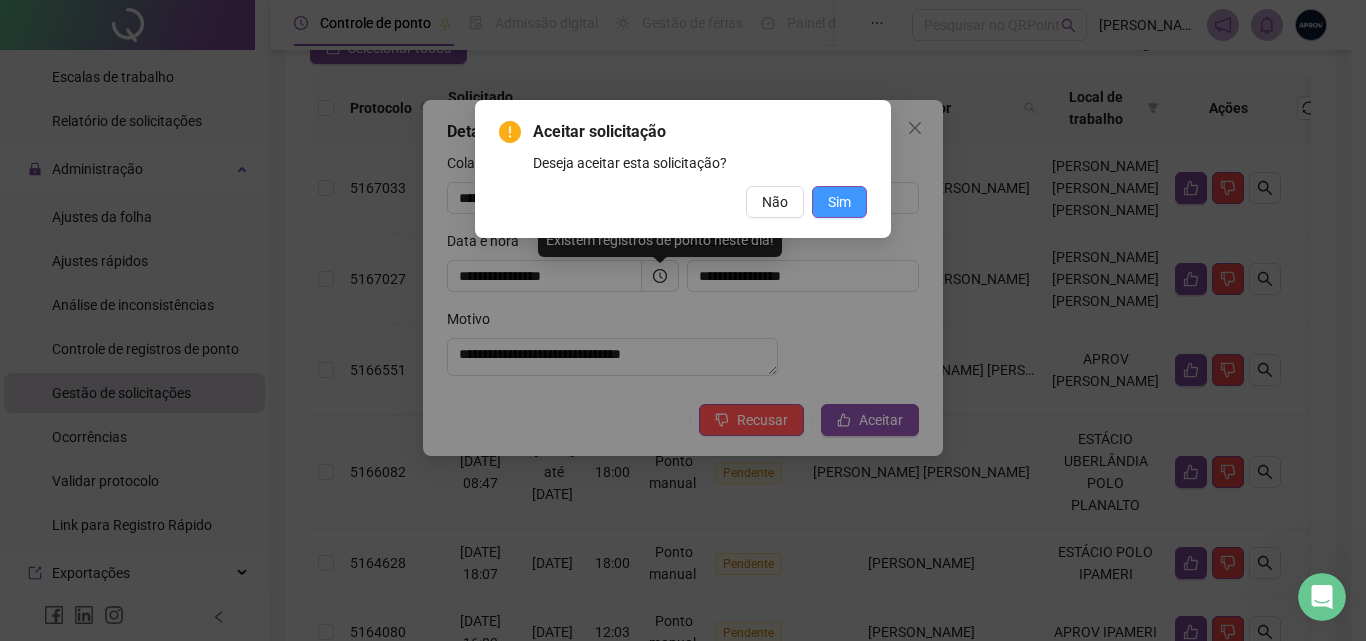 click on "Sim" at bounding box center (839, 202) 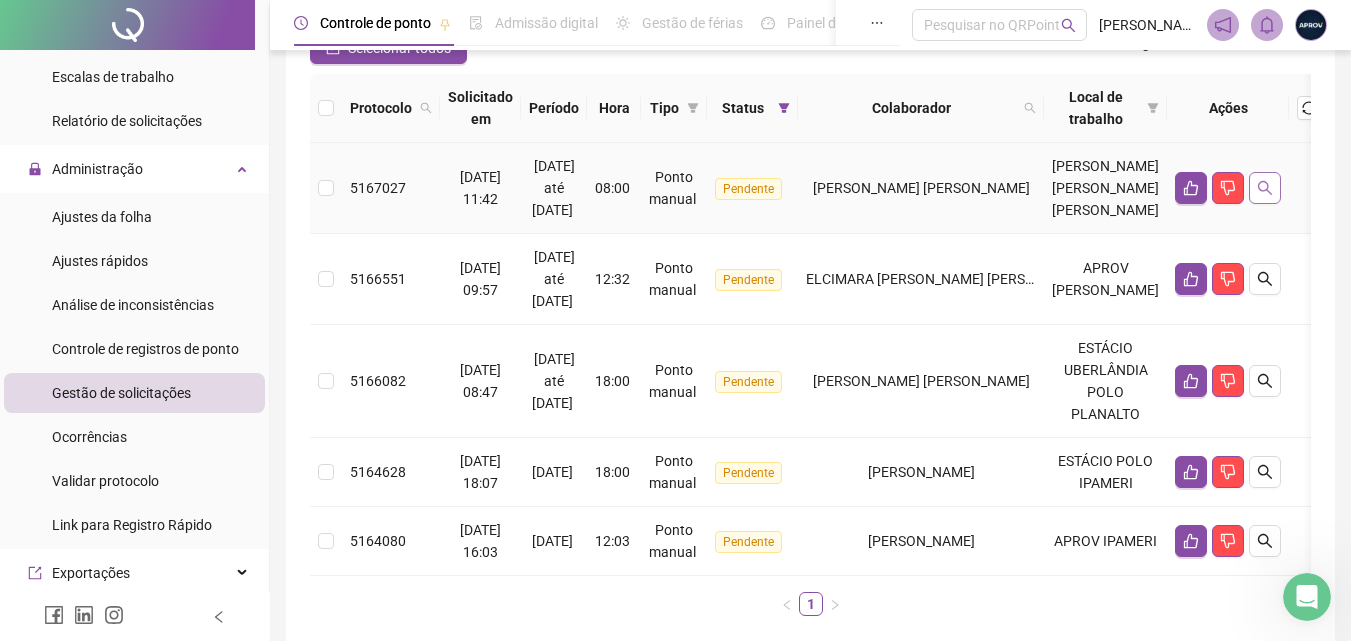 click 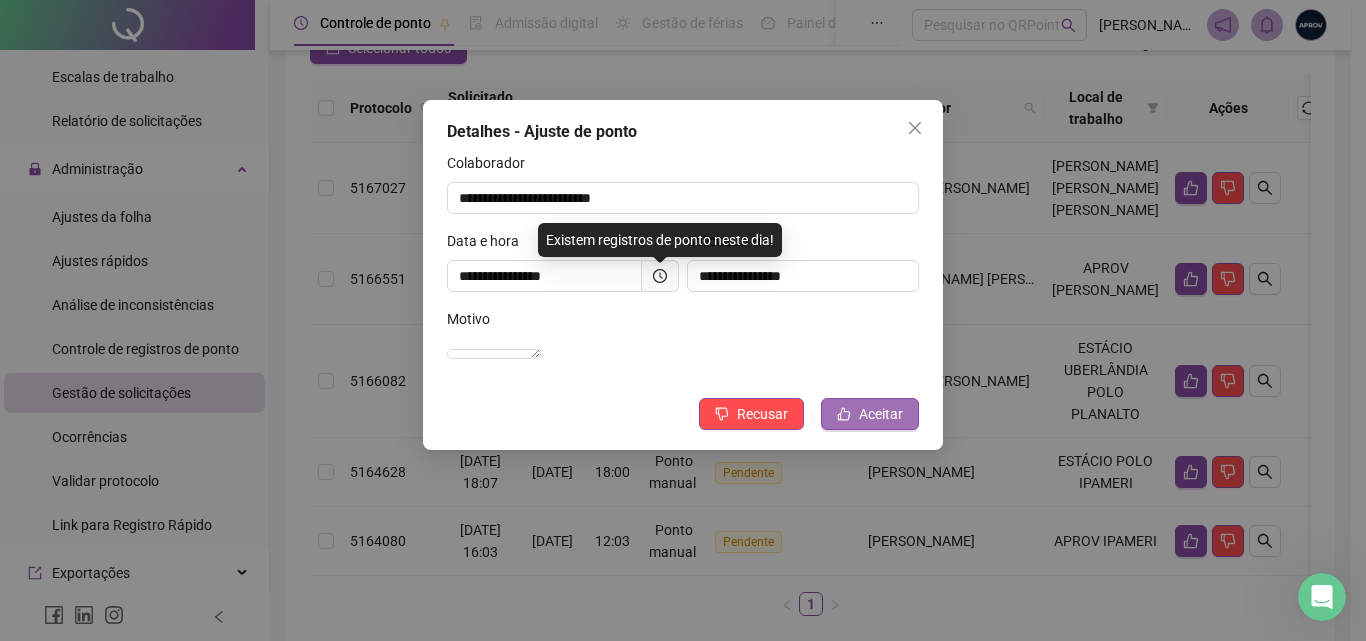 click on "Aceitar" at bounding box center [881, 414] 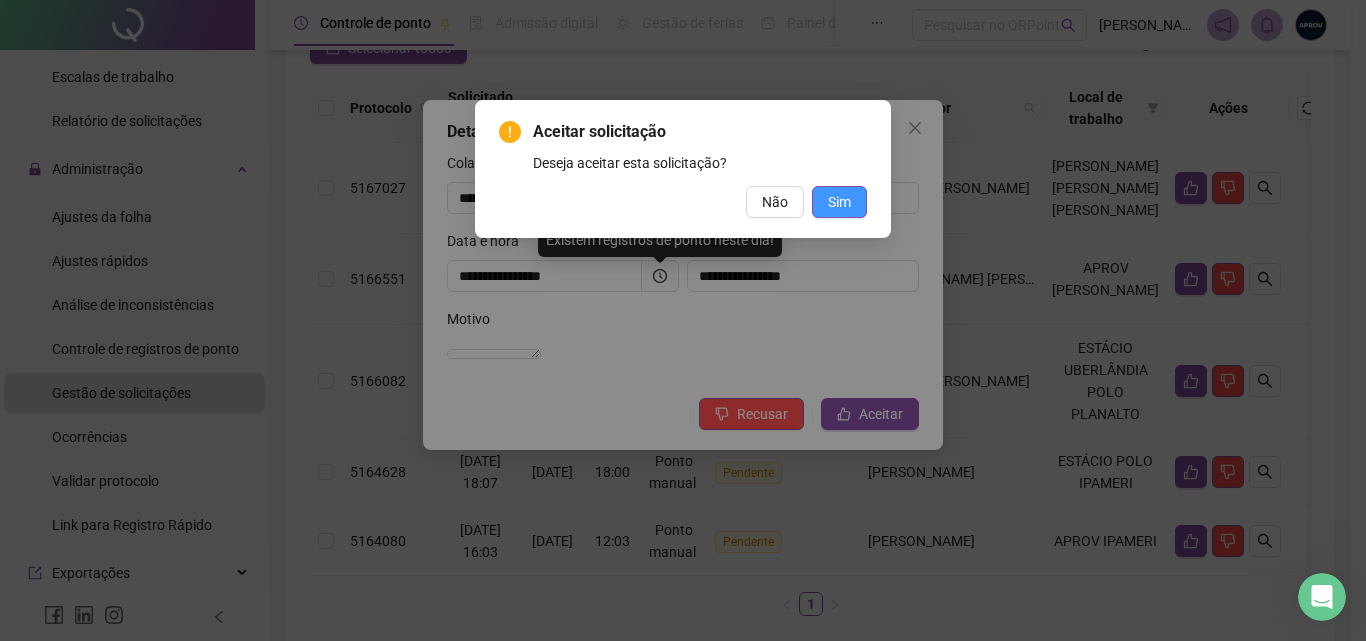 click on "Sim" at bounding box center [839, 202] 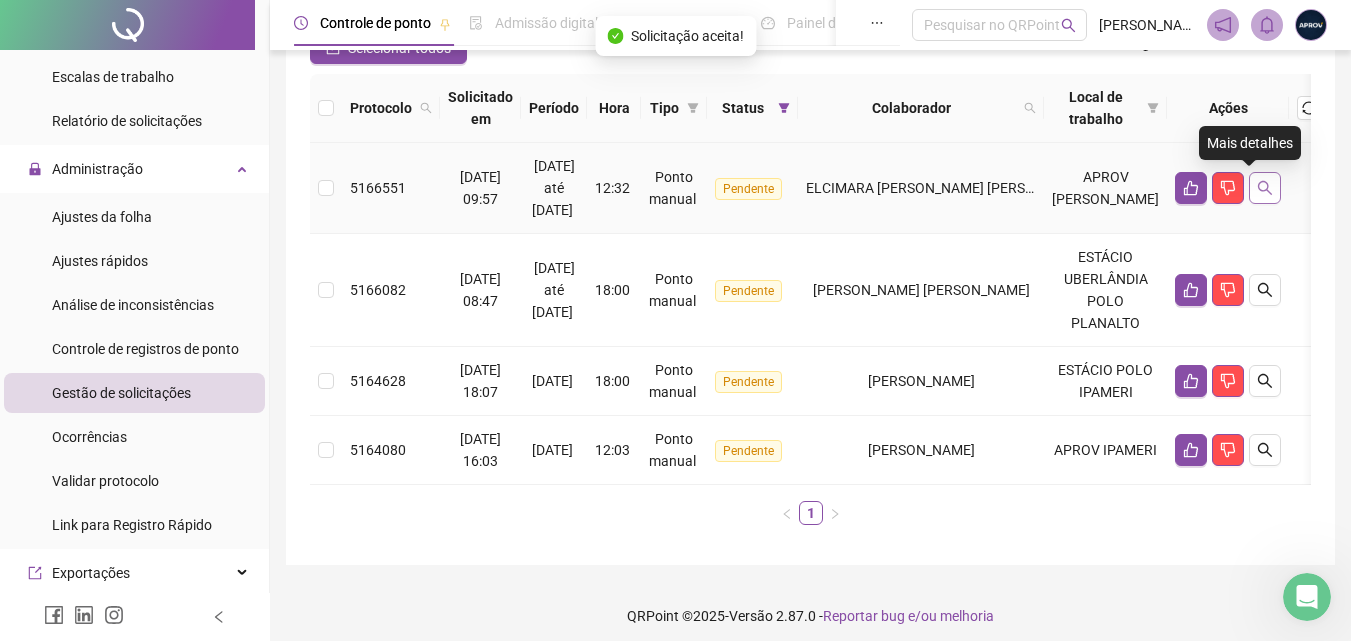 click 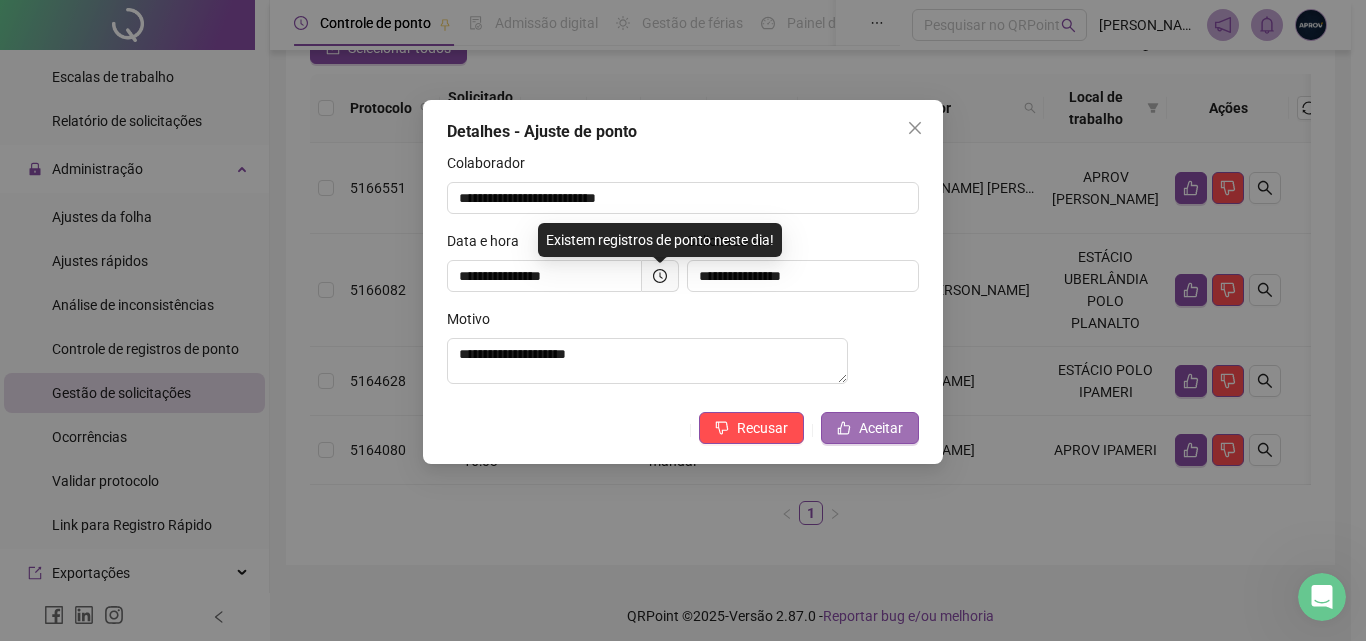 click on "Aceitar" at bounding box center (881, 428) 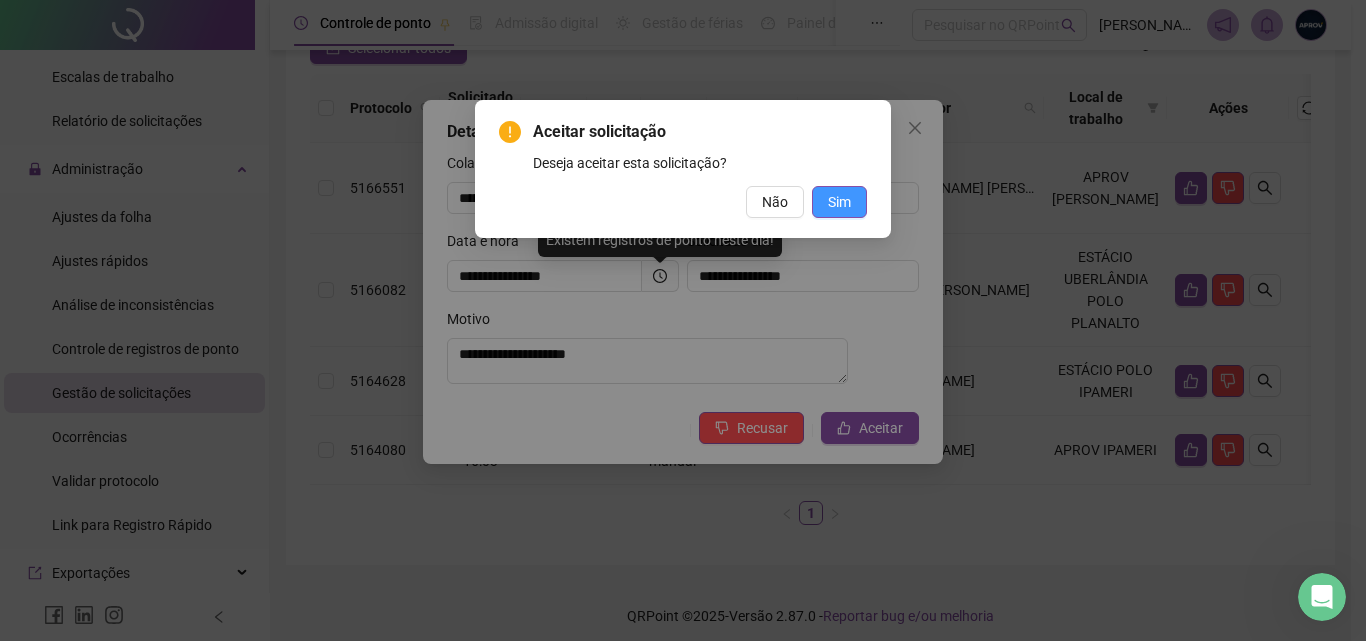 click on "Sim" at bounding box center (839, 202) 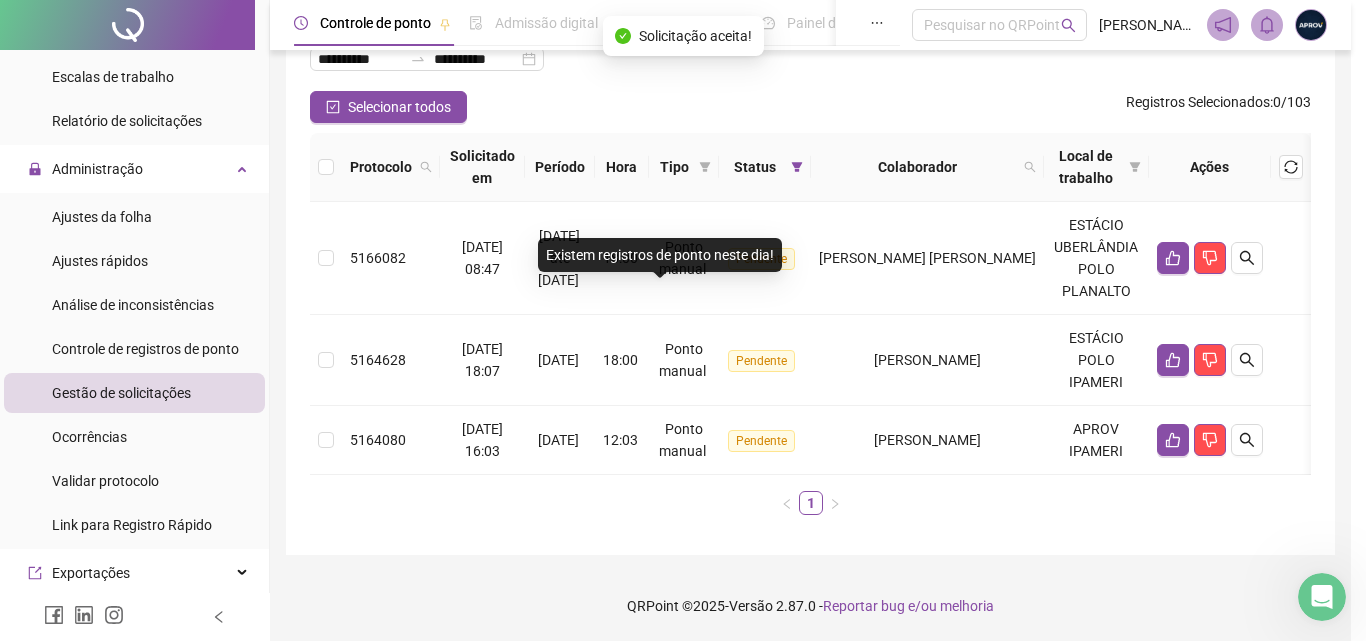 scroll, scrollTop: 141, scrollLeft: 0, axis: vertical 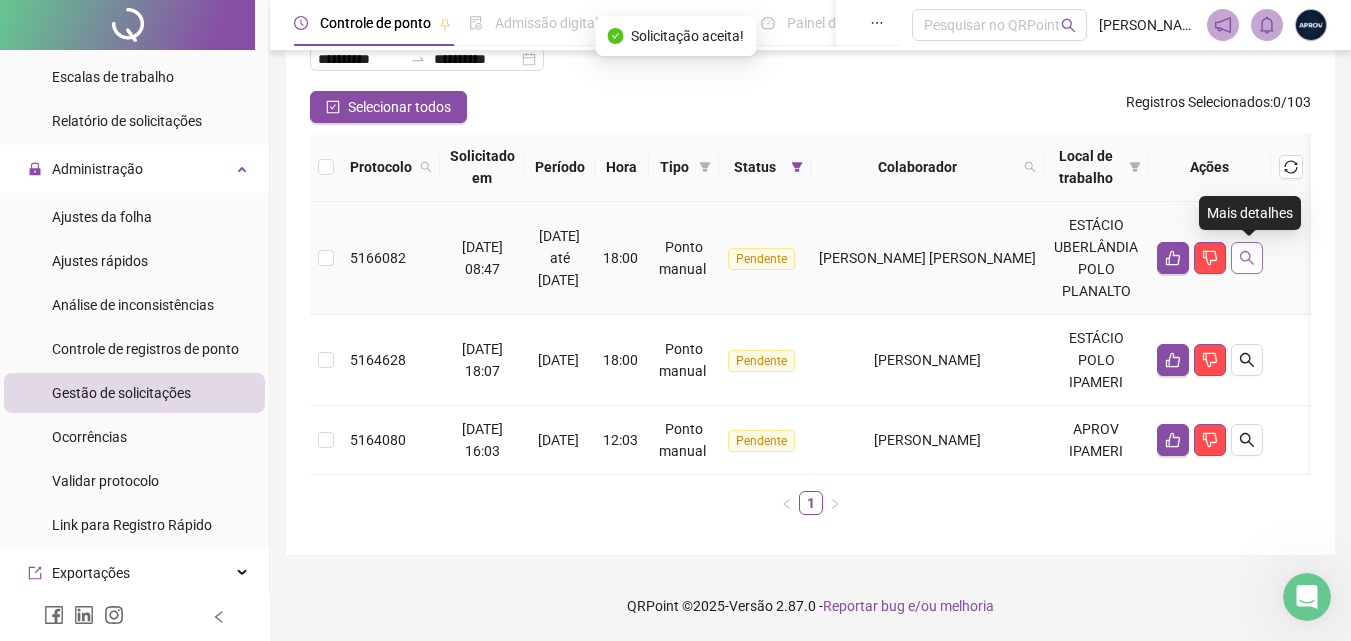 click 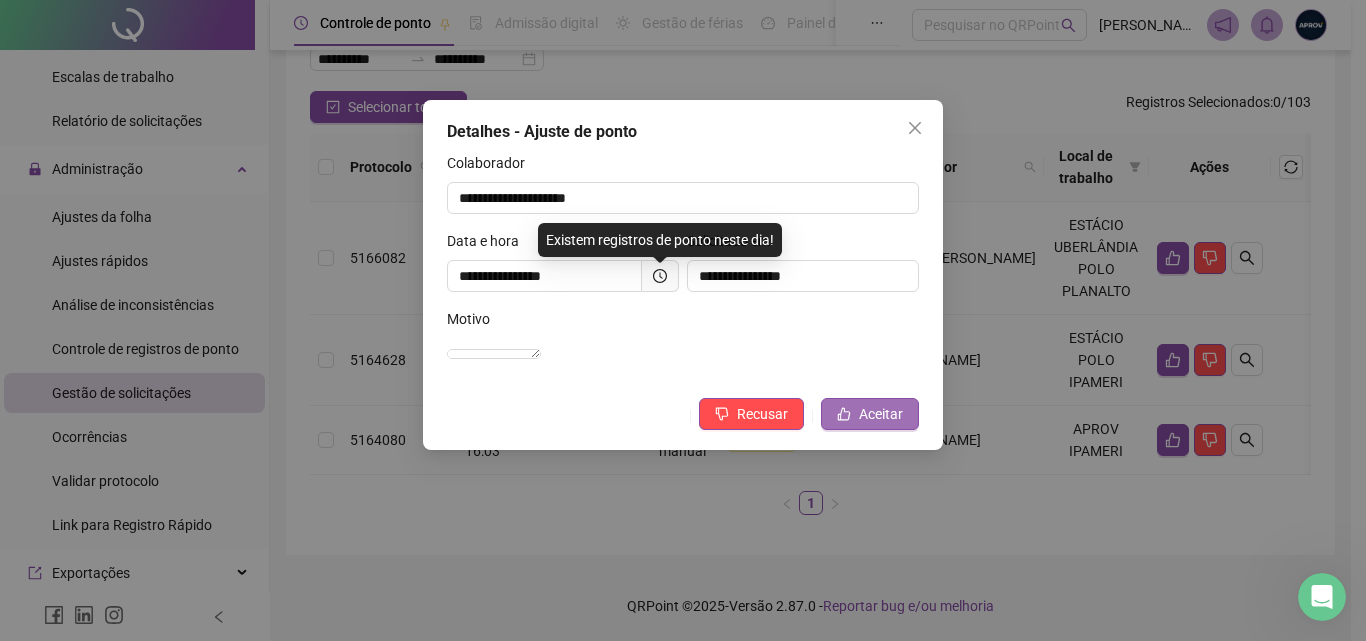 click on "Aceitar" at bounding box center (881, 414) 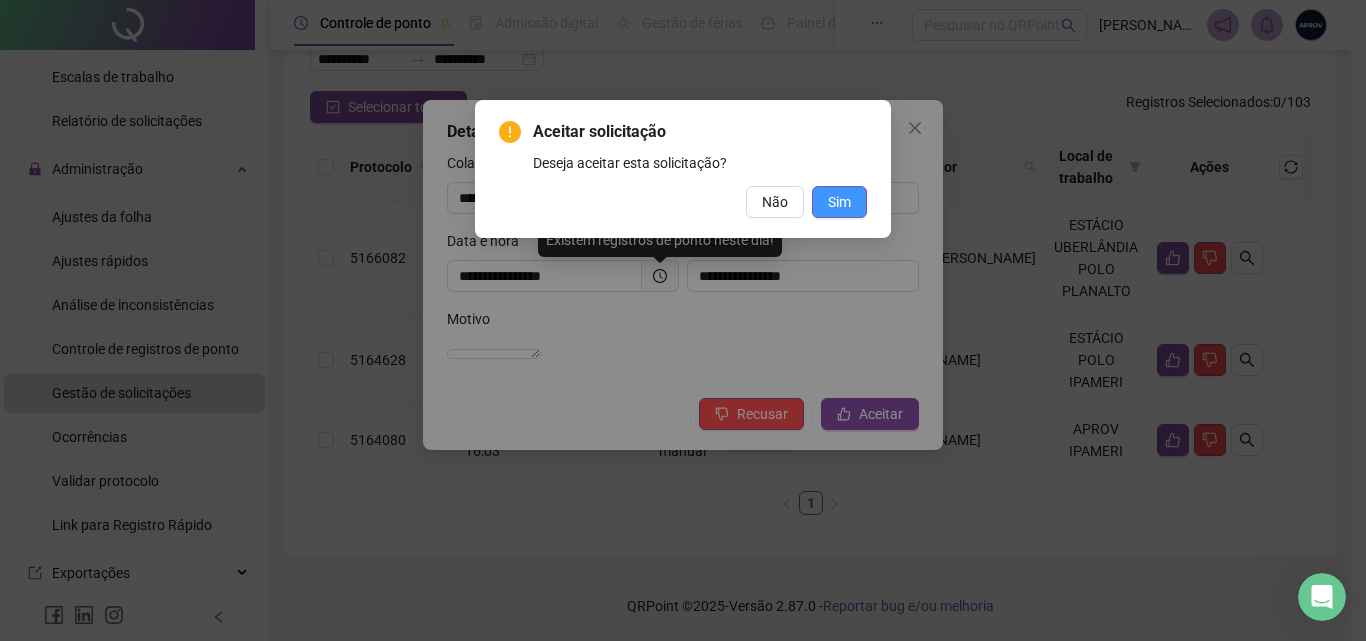 click on "Sim" at bounding box center [839, 202] 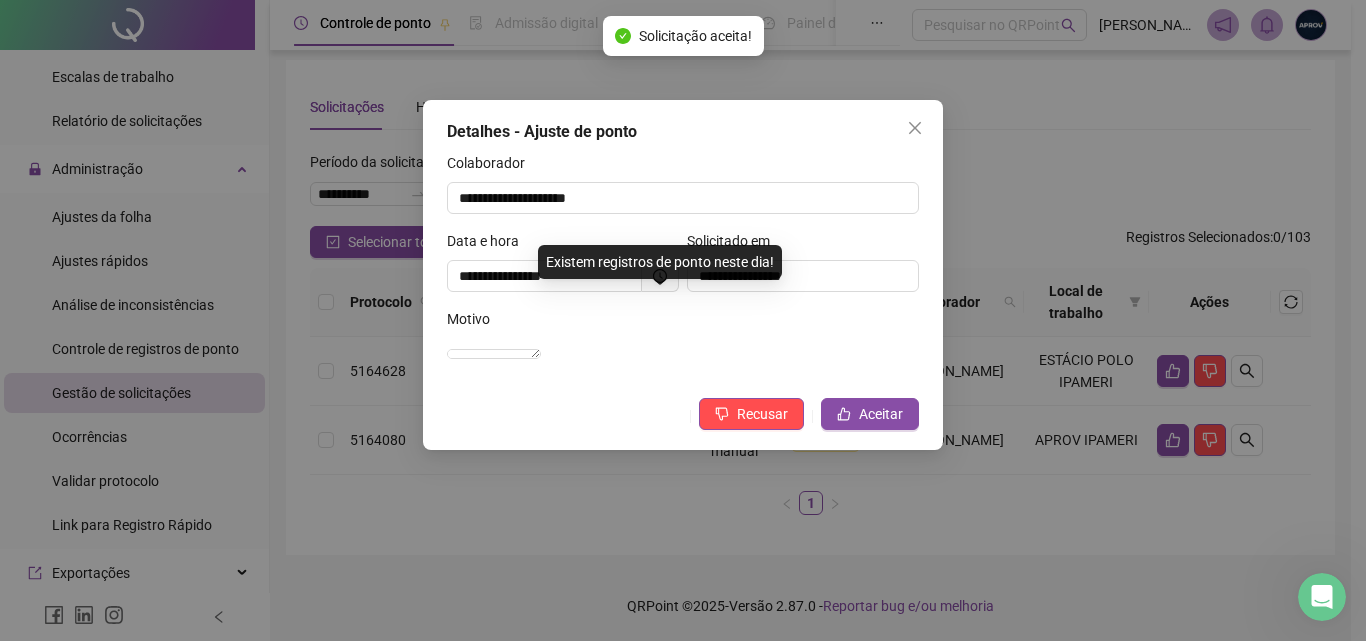 scroll, scrollTop: 28, scrollLeft: 0, axis: vertical 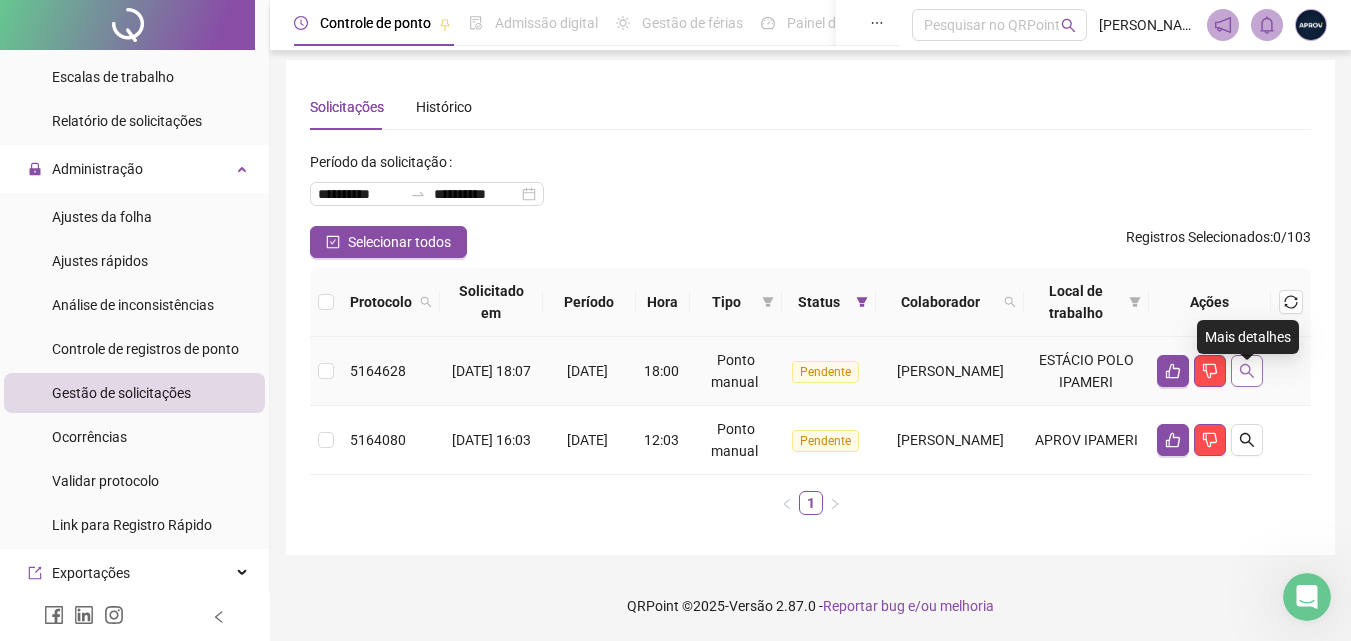 click 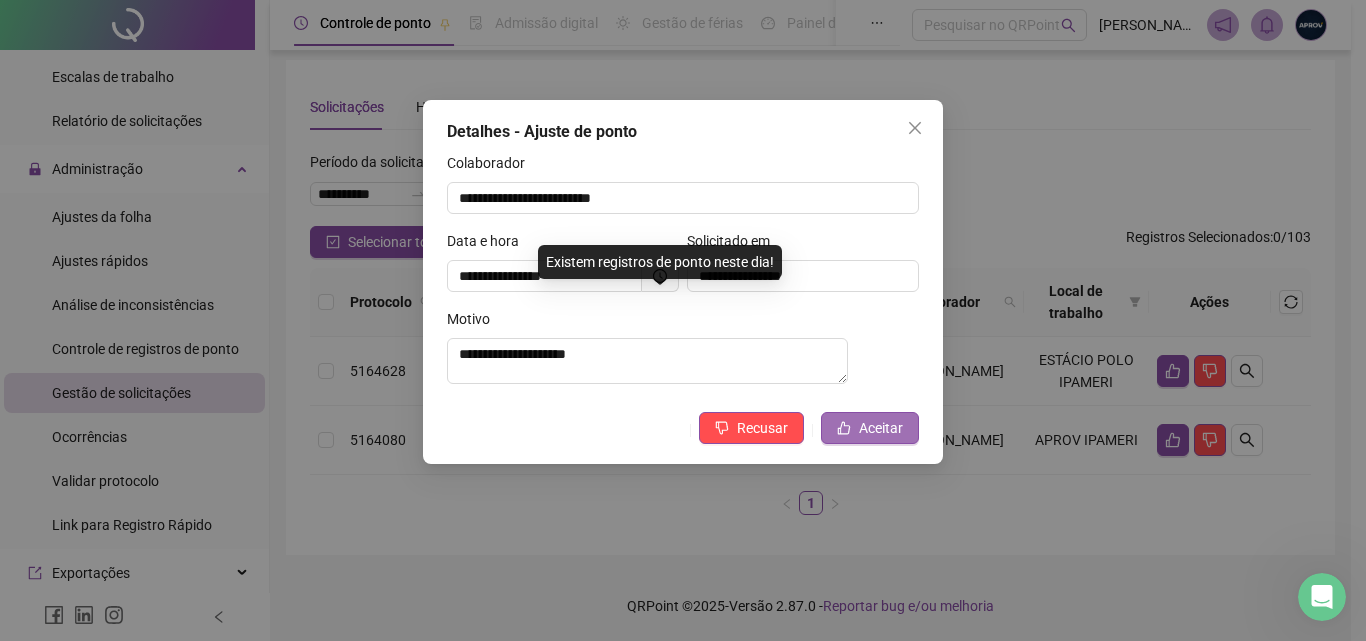 click on "Aceitar" at bounding box center [881, 428] 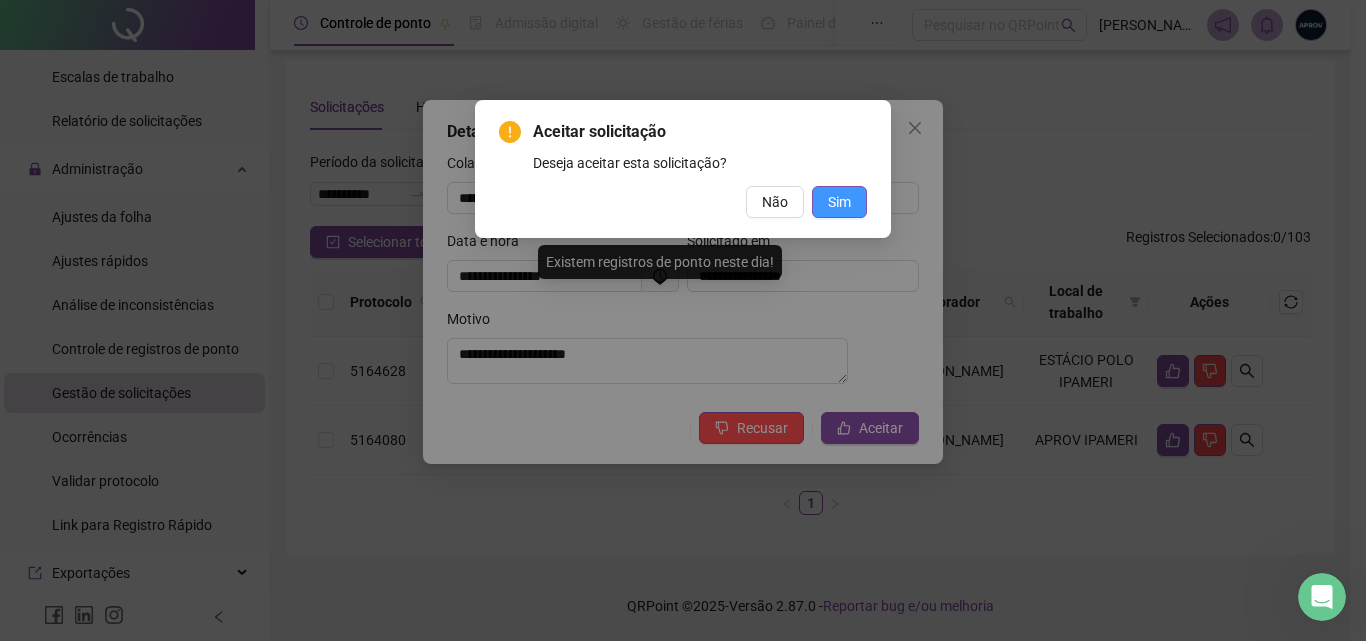 click on "Sim" at bounding box center (839, 202) 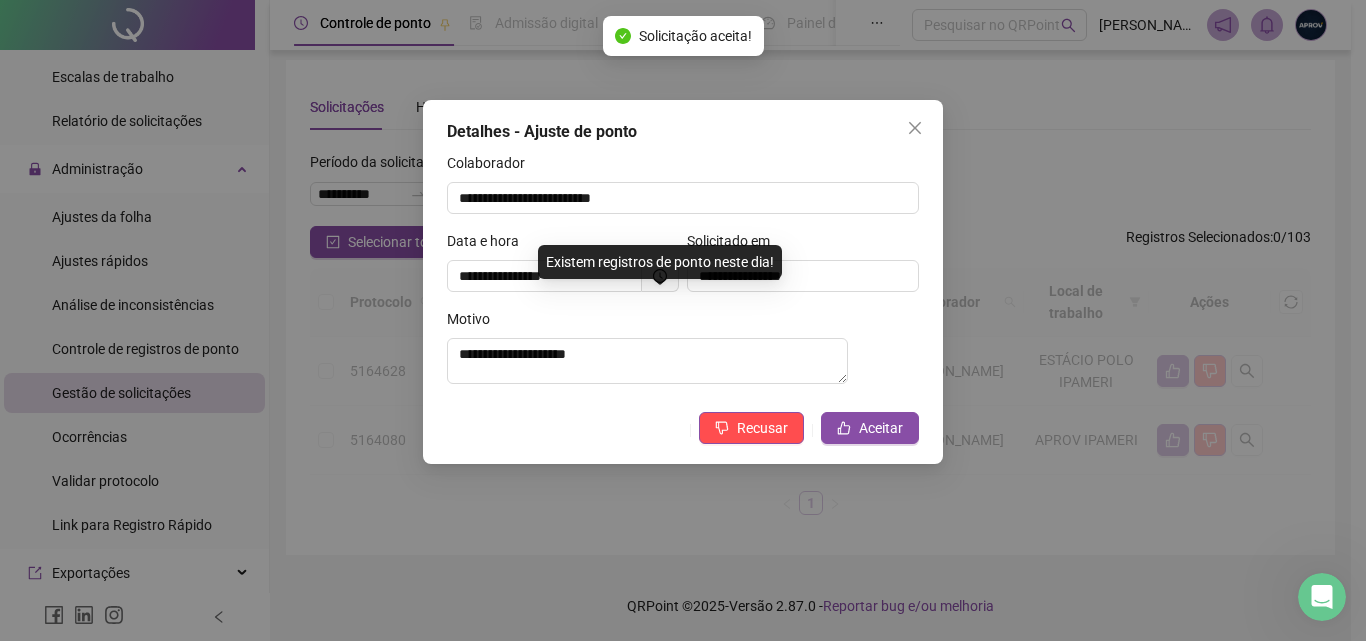 scroll, scrollTop: 0, scrollLeft: 0, axis: both 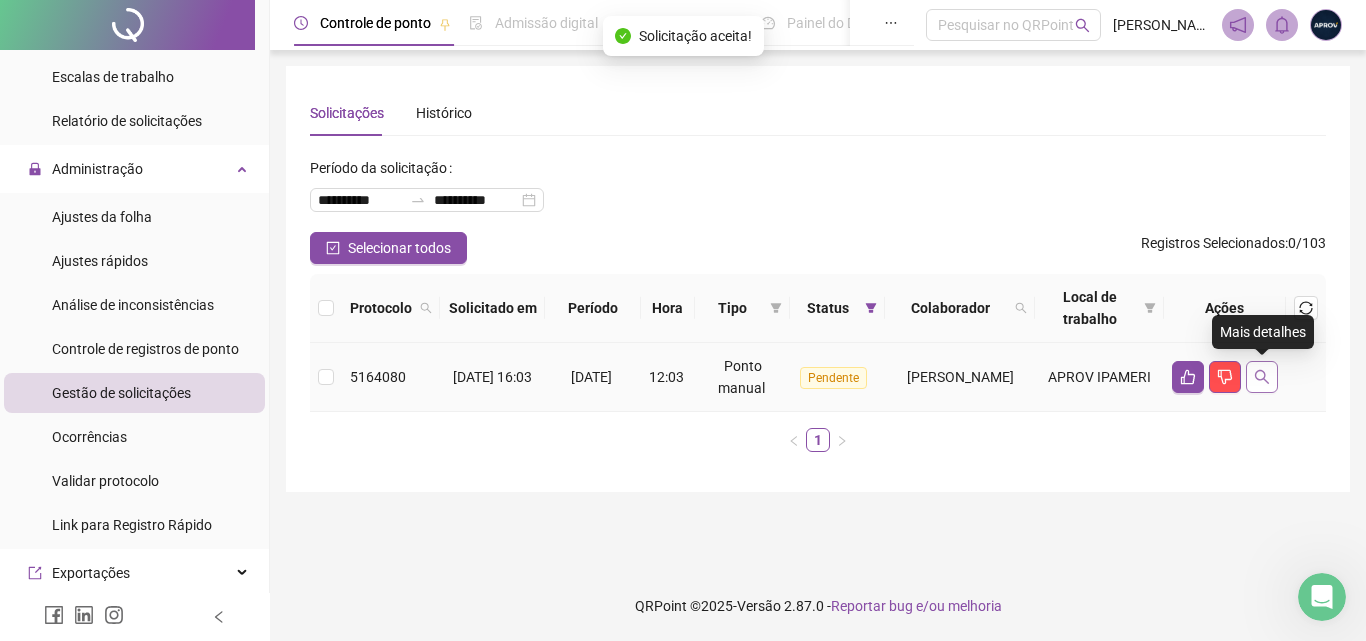 click 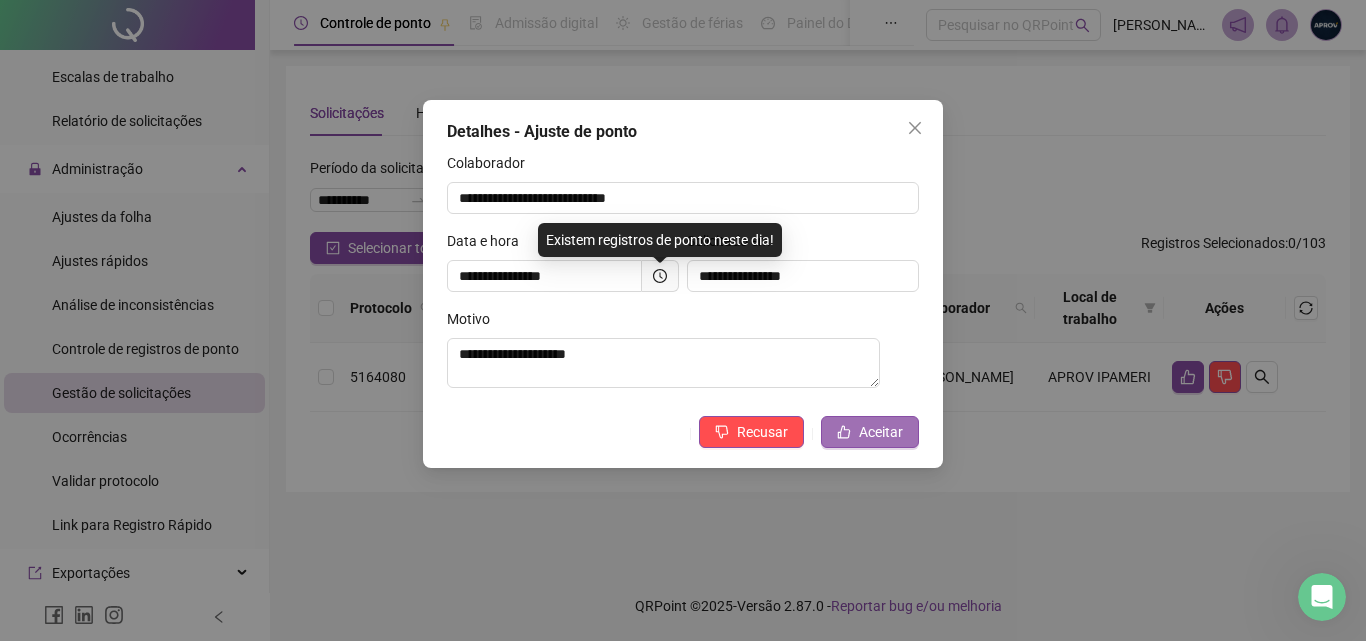 click on "Aceitar" at bounding box center [881, 432] 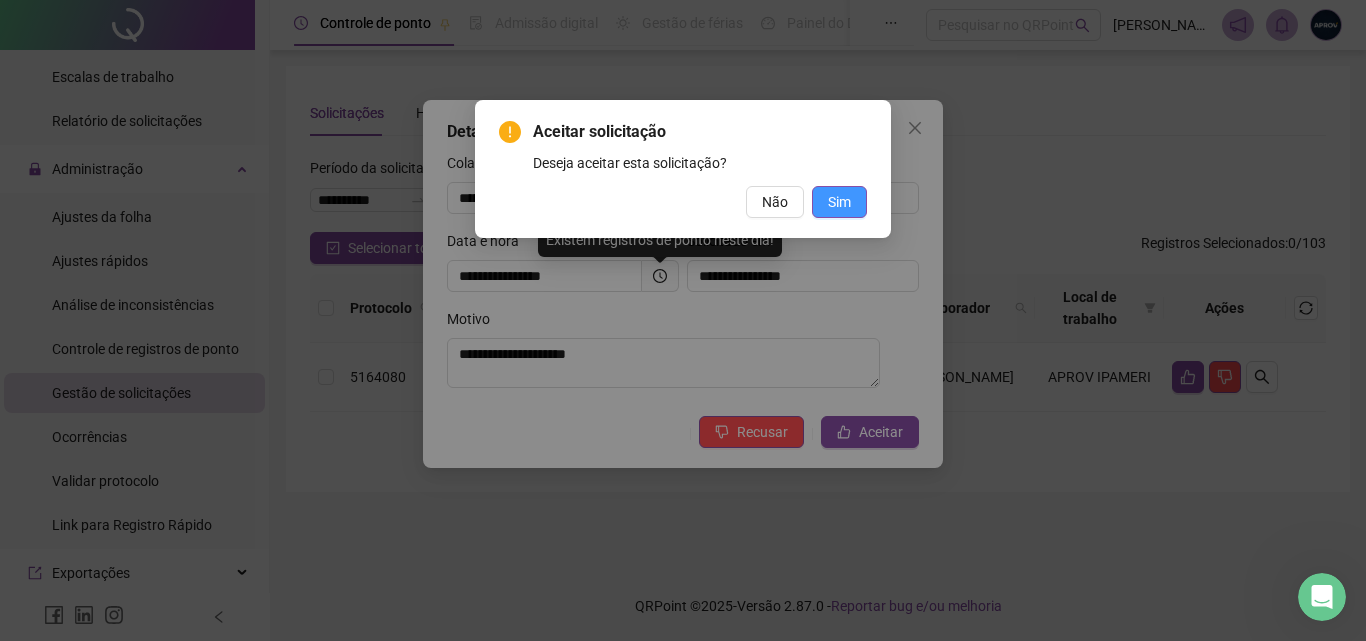 click on "Sim" at bounding box center (839, 202) 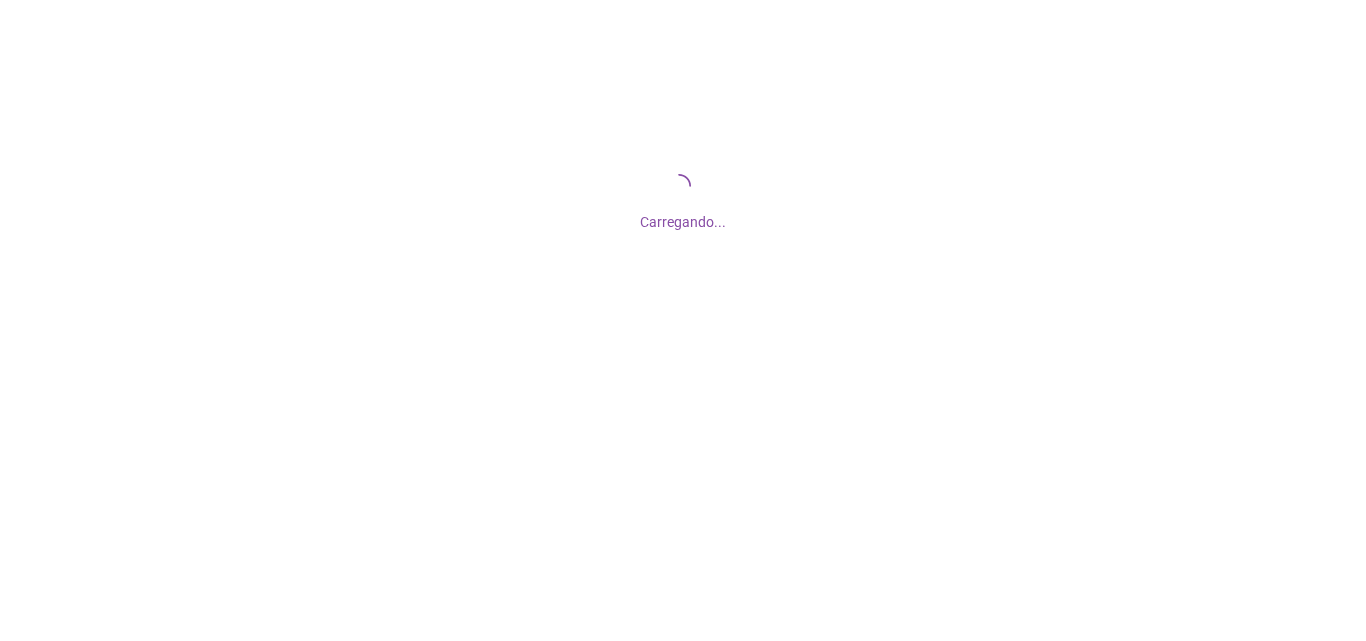 scroll, scrollTop: 0, scrollLeft: 0, axis: both 